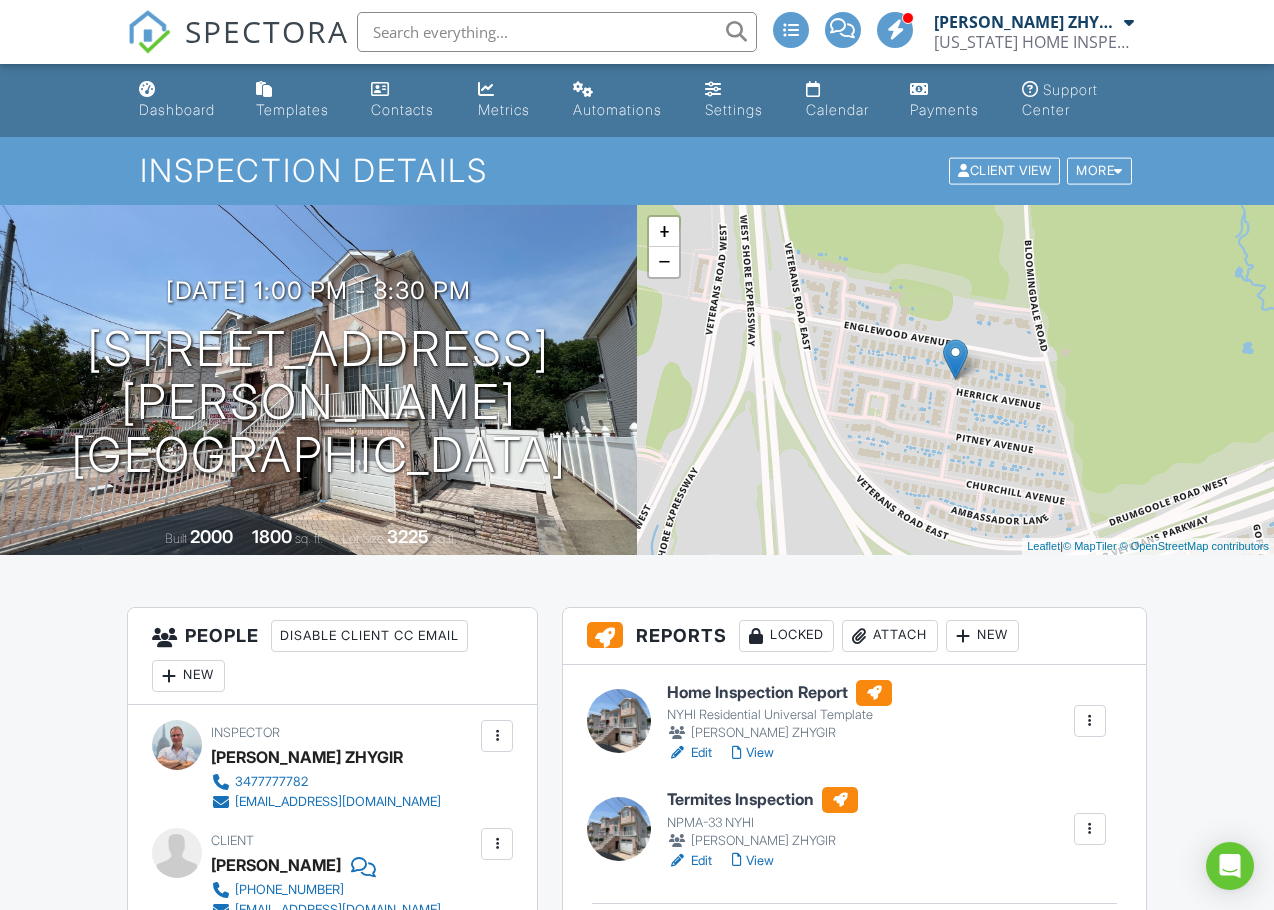 scroll, scrollTop: 0, scrollLeft: 0, axis: both 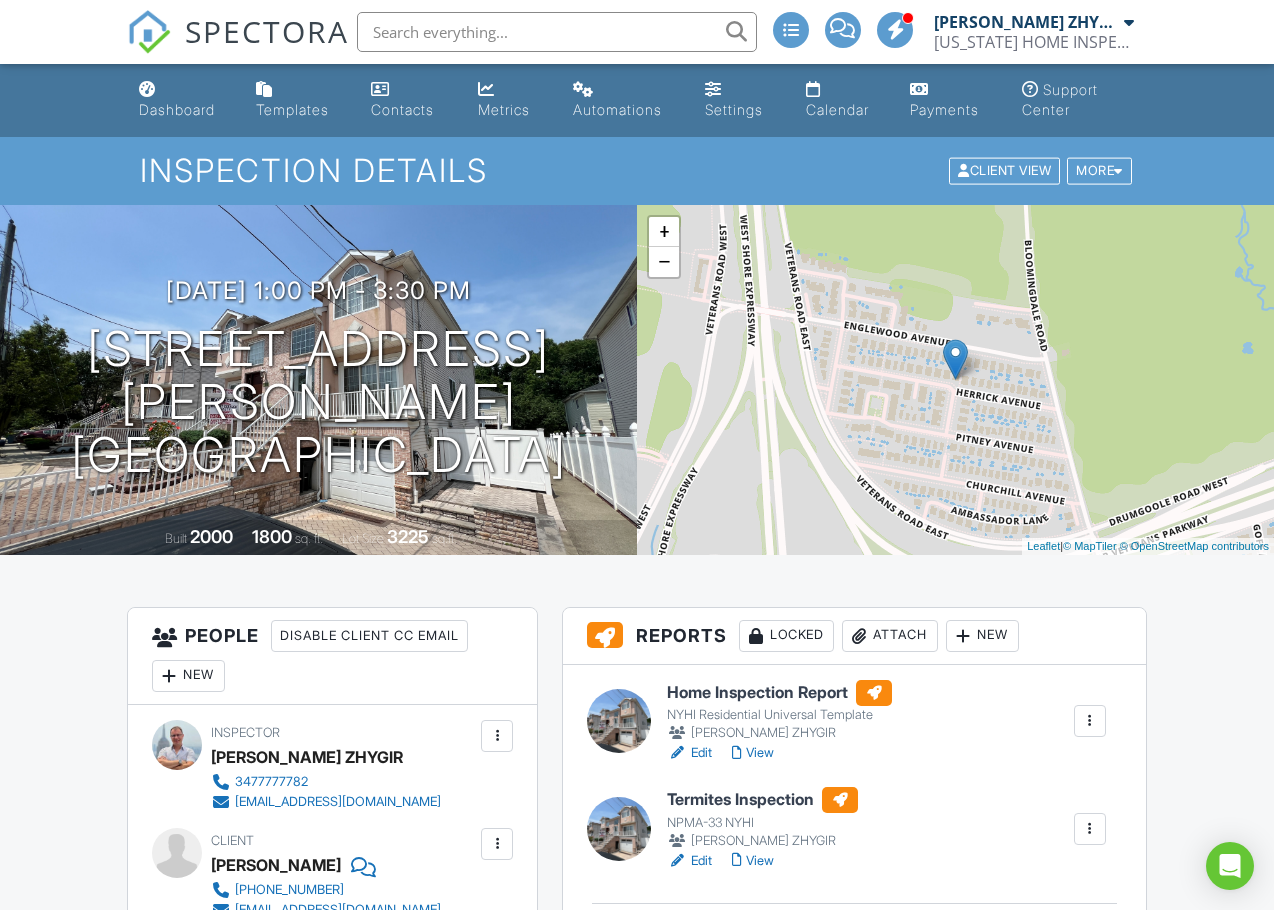 click on "Attach" at bounding box center [890, 636] 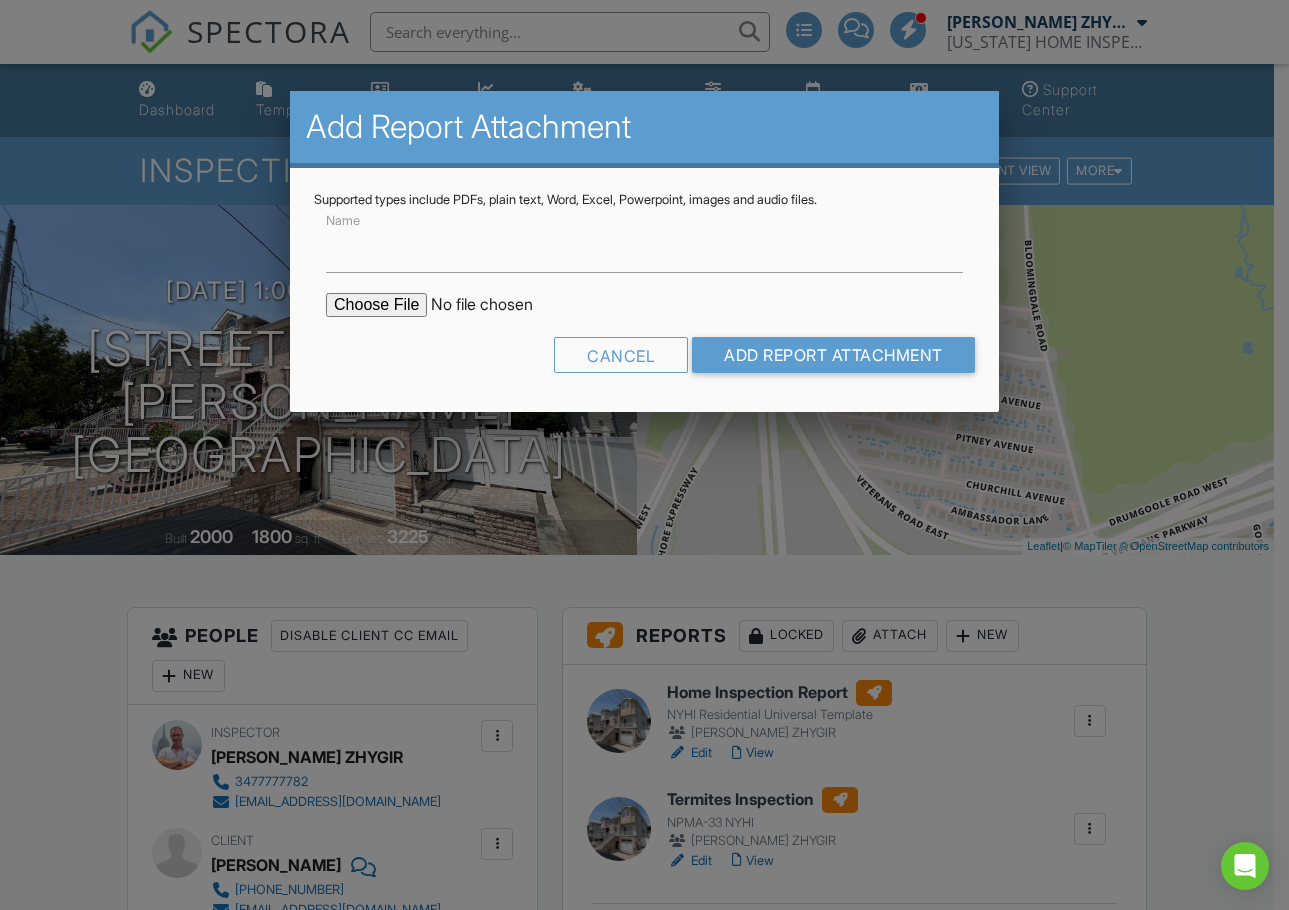 click at bounding box center [496, 305] 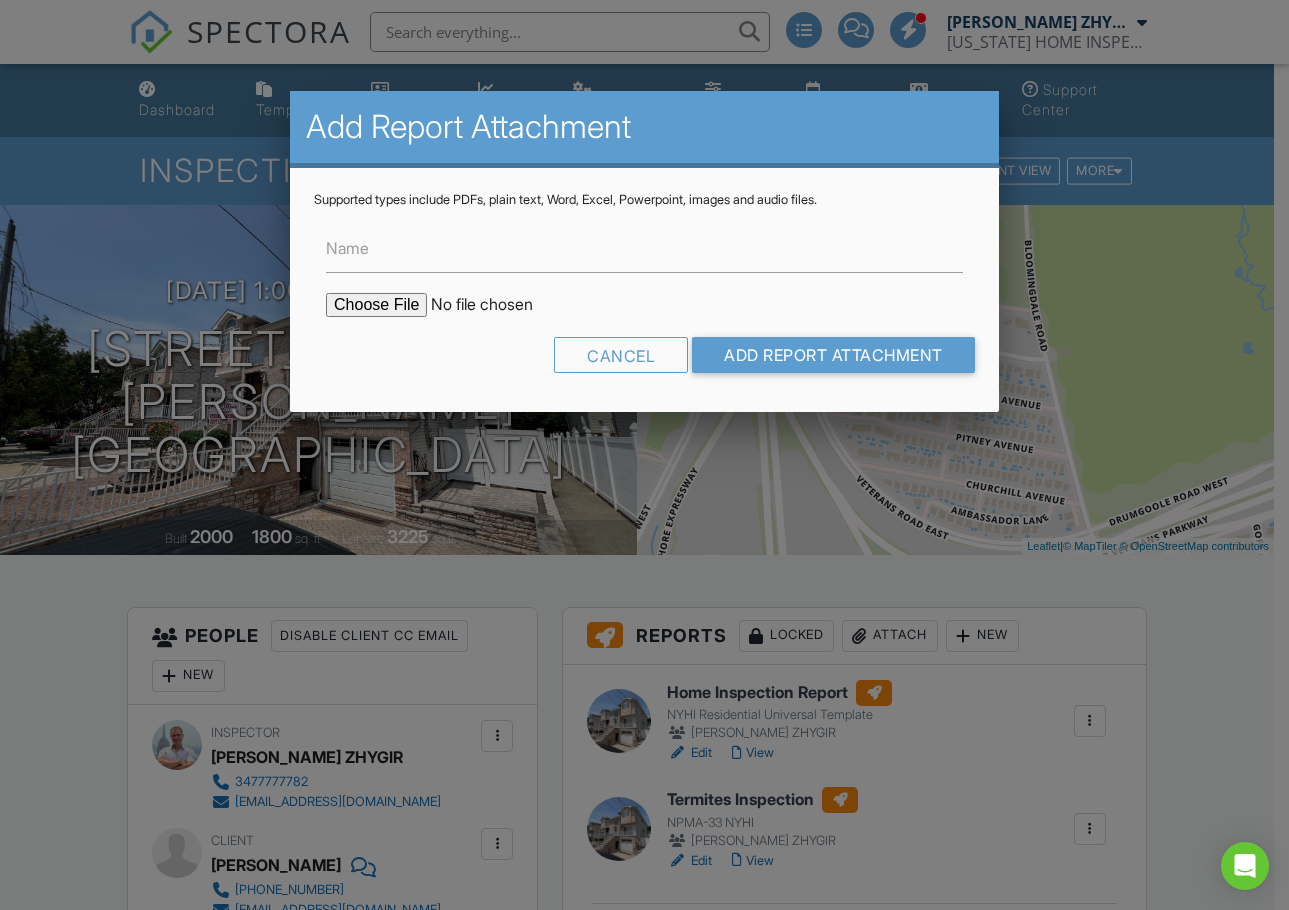type on "C:\fakepath\57_Herrick_Ave___Home_Inspection_Report.pdf" 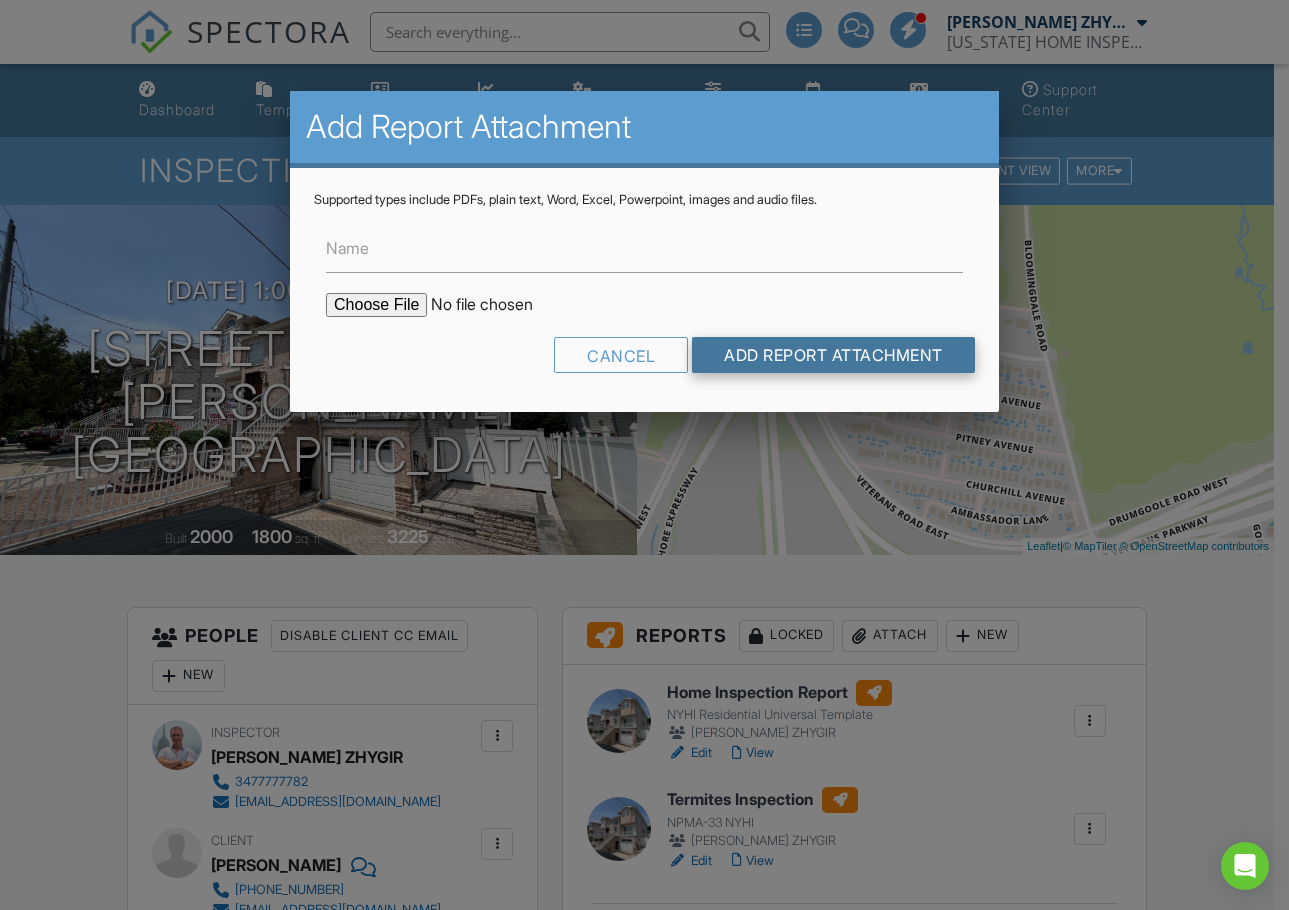 click on "Add Report Attachment" at bounding box center [833, 355] 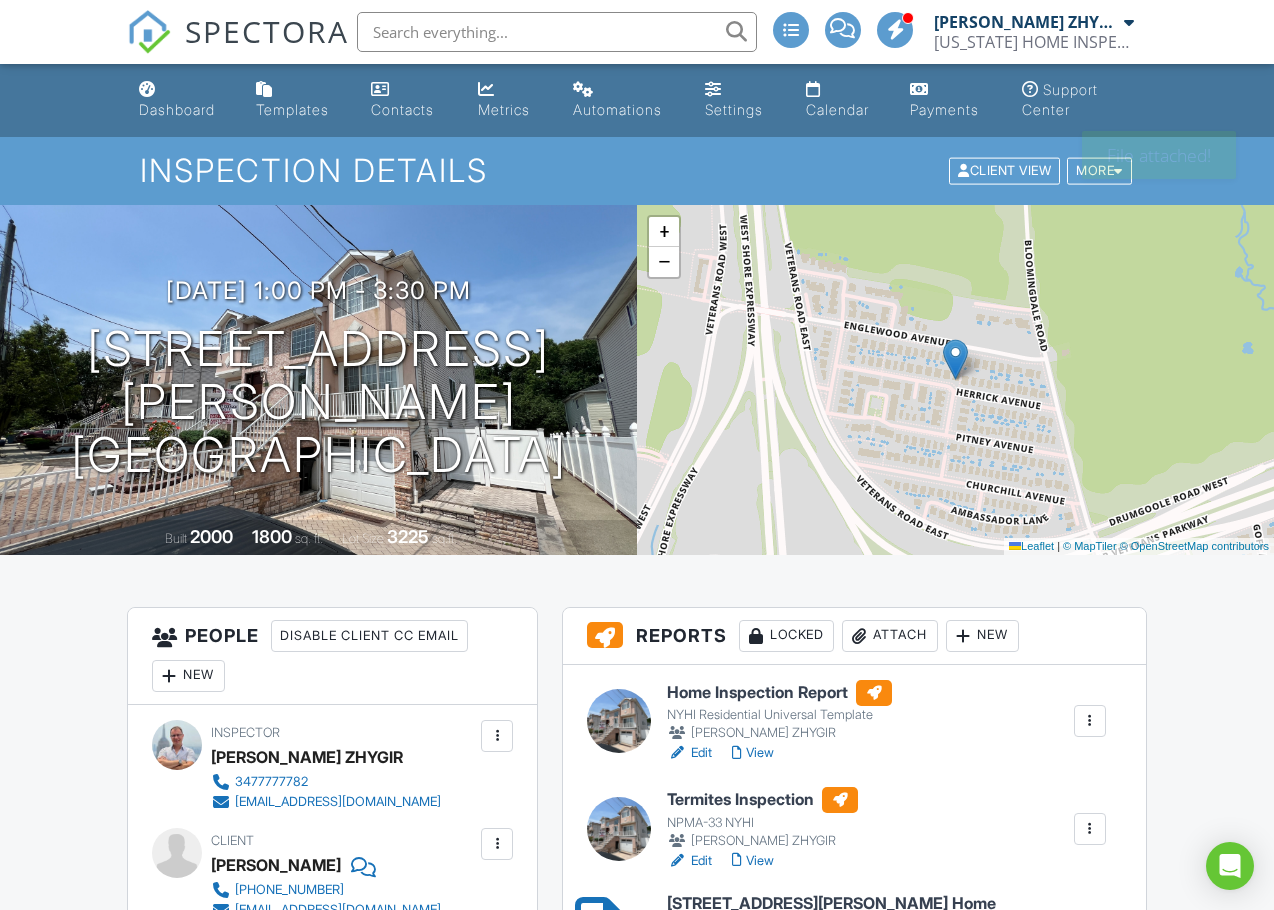 scroll, scrollTop: 0, scrollLeft: 0, axis: both 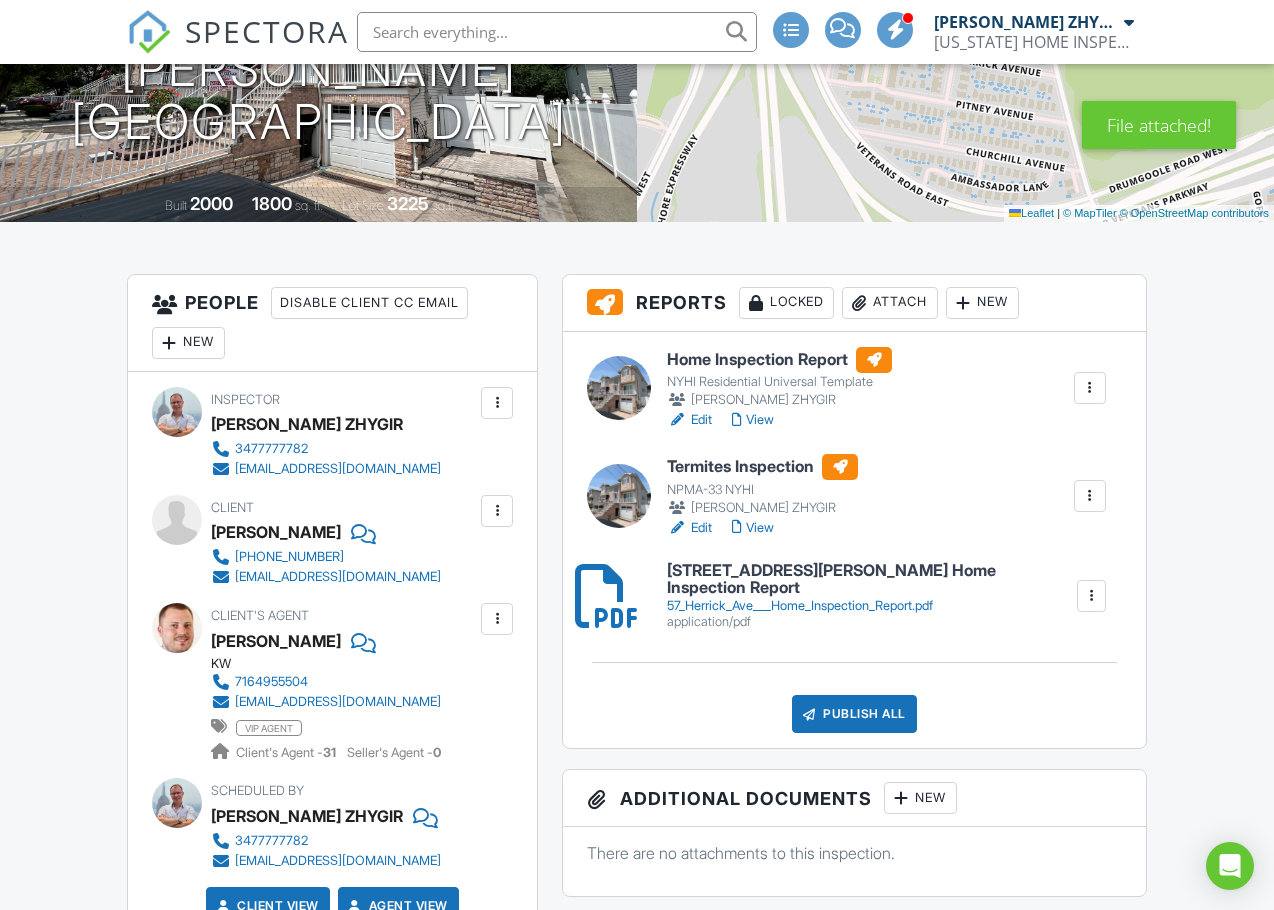click at bounding box center [1090, 496] 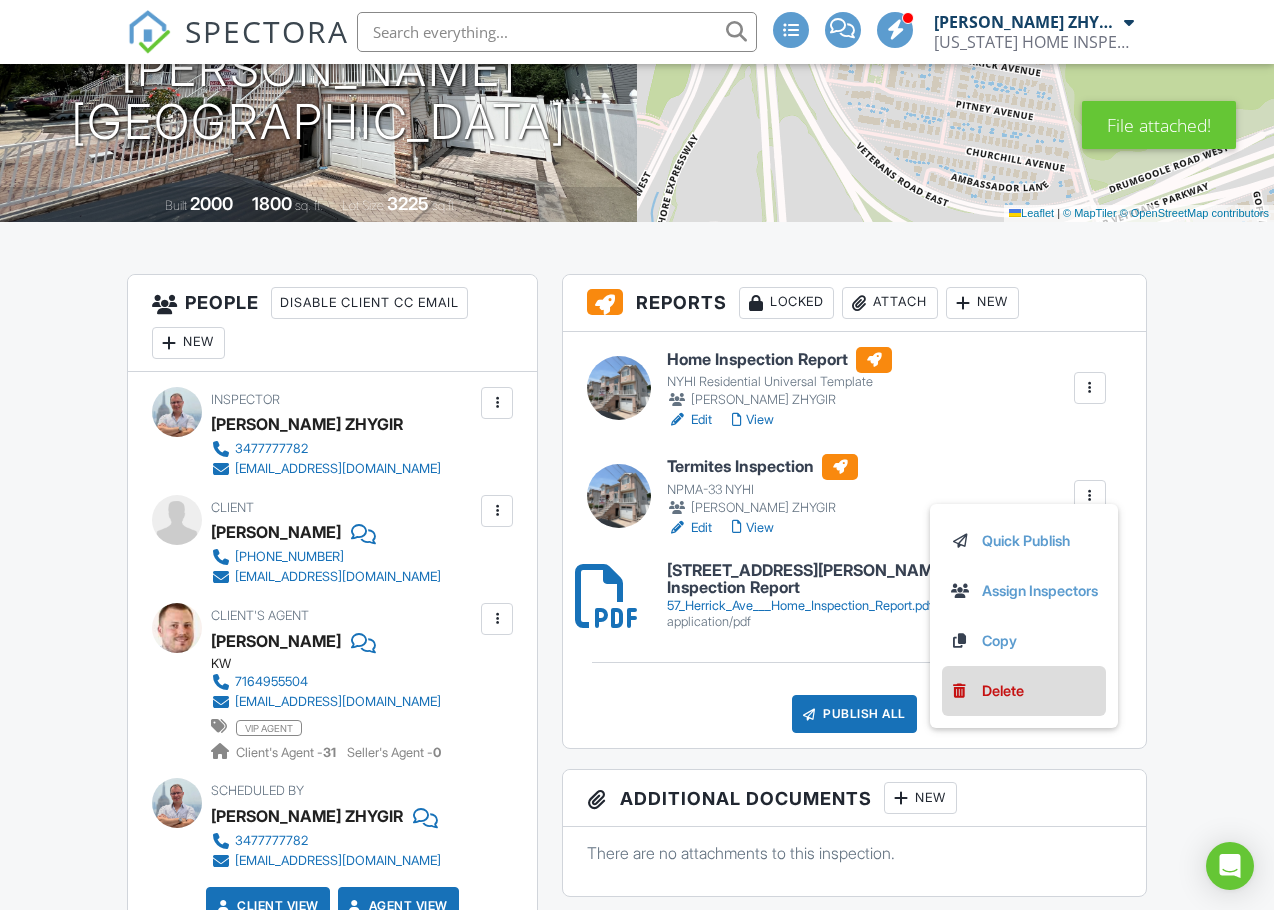 click on "Delete" at bounding box center (1024, 691) 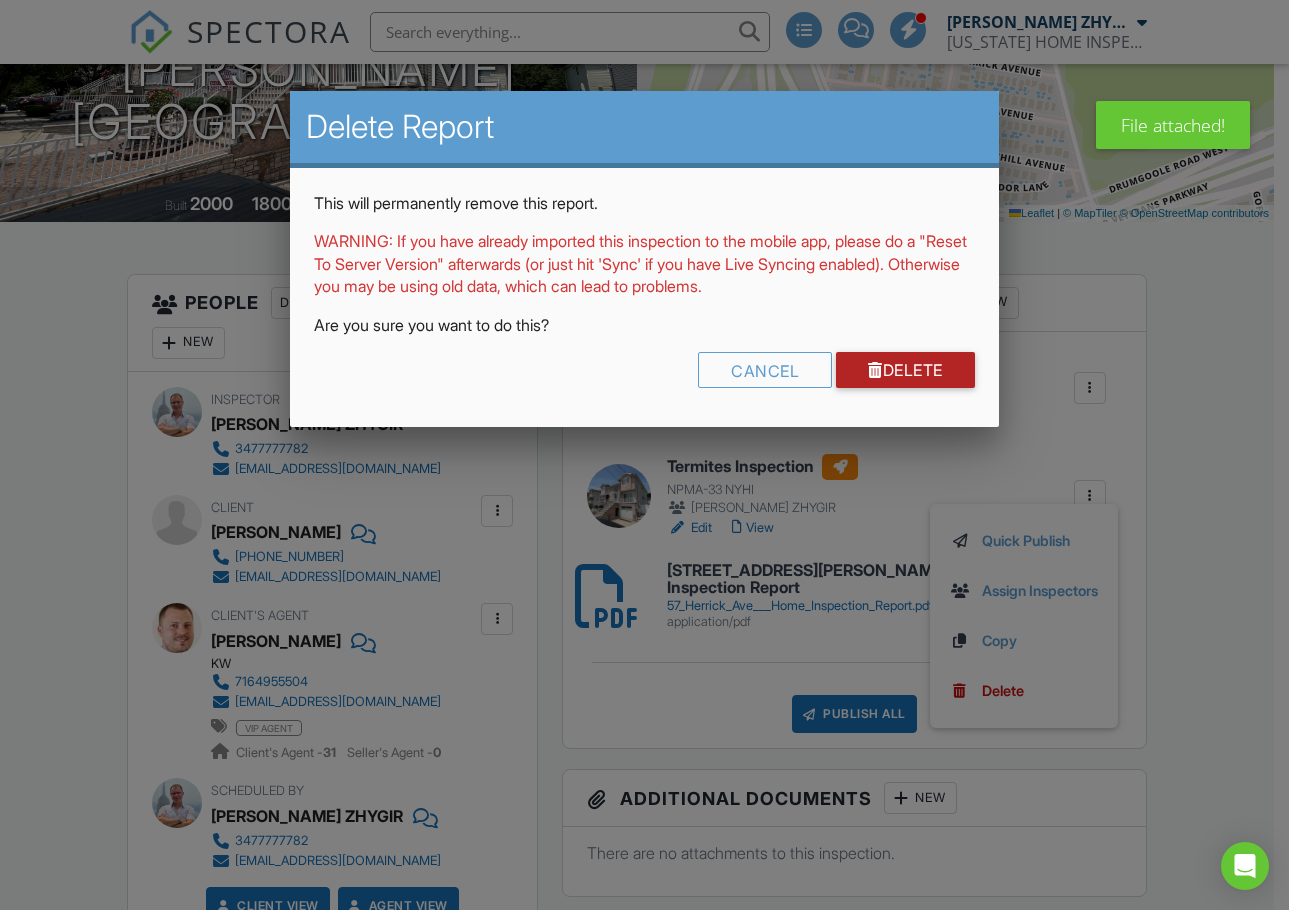 drag, startPoint x: 935, startPoint y: 364, endPoint x: 1000, endPoint y: 463, distance: 118.43141 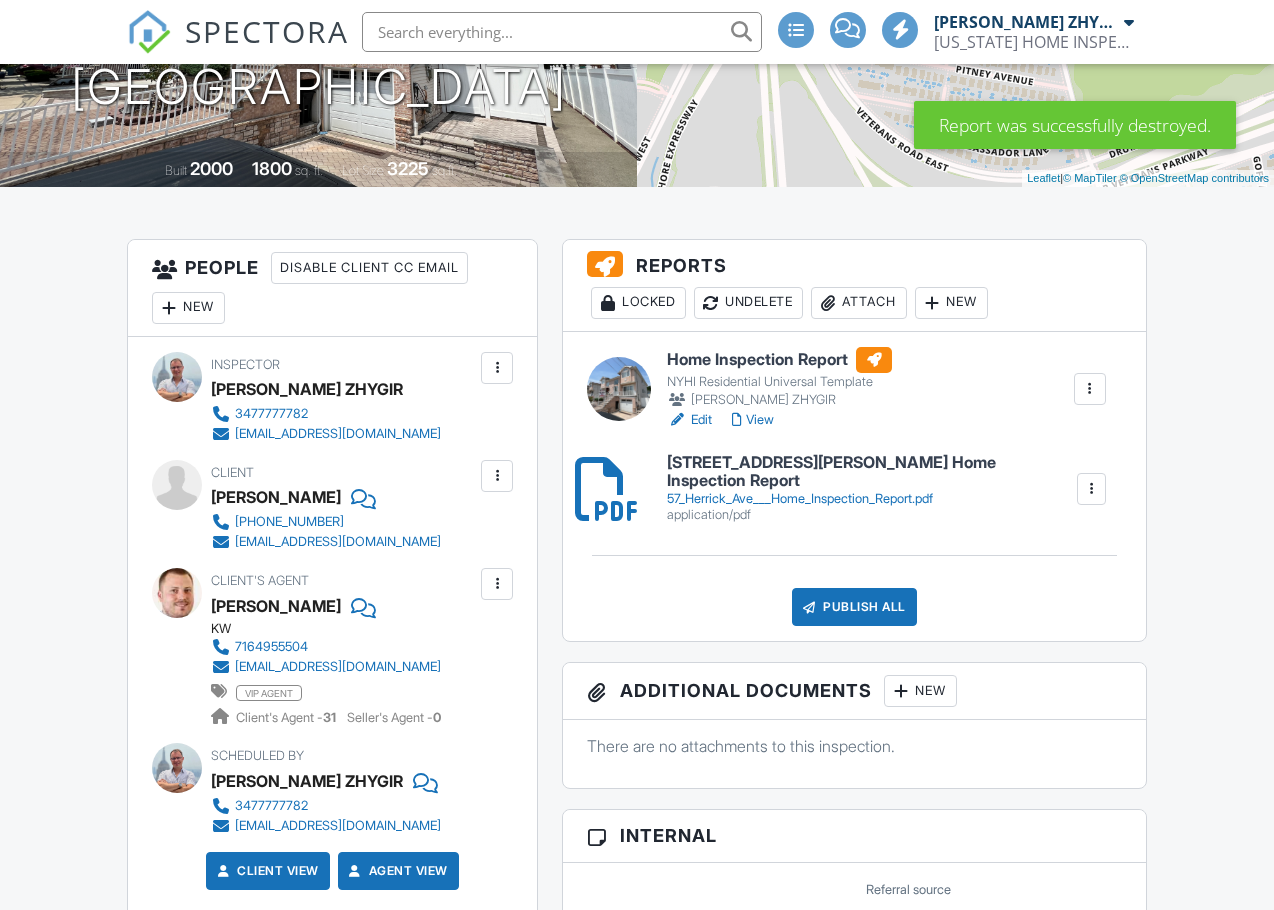 scroll, scrollTop: 333, scrollLeft: 0, axis: vertical 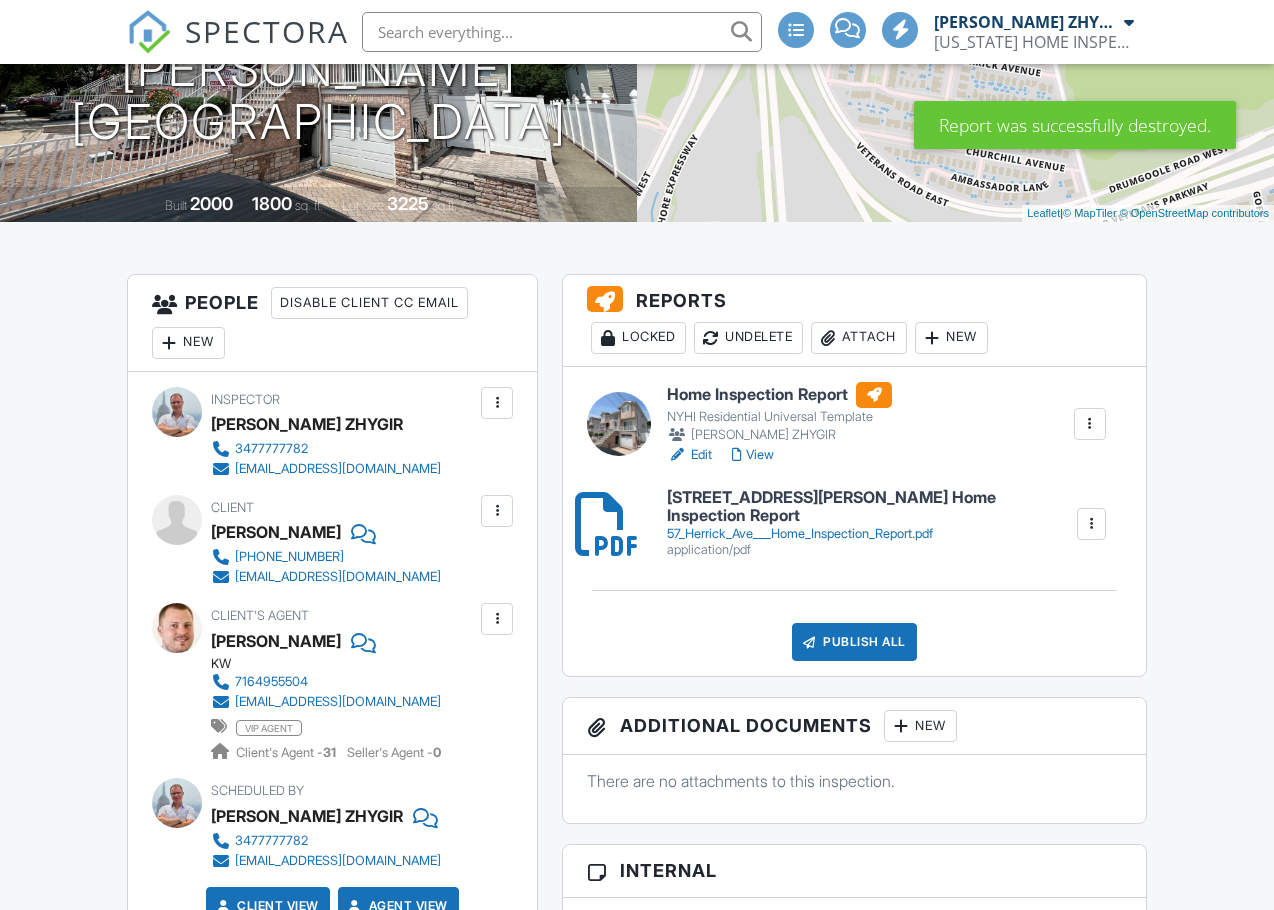 click on "Publish All" at bounding box center (854, 642) 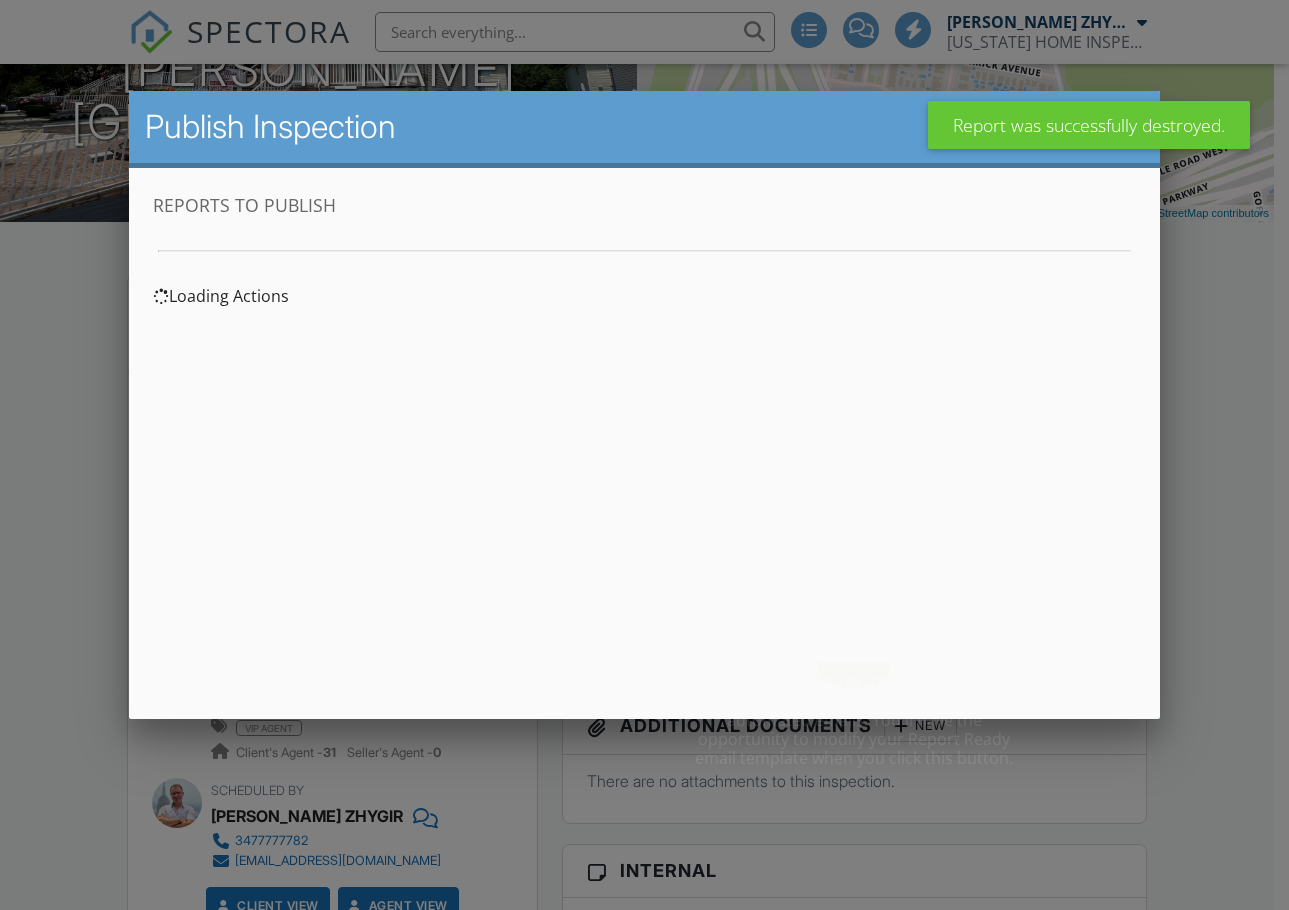 scroll, scrollTop: 0, scrollLeft: 0, axis: both 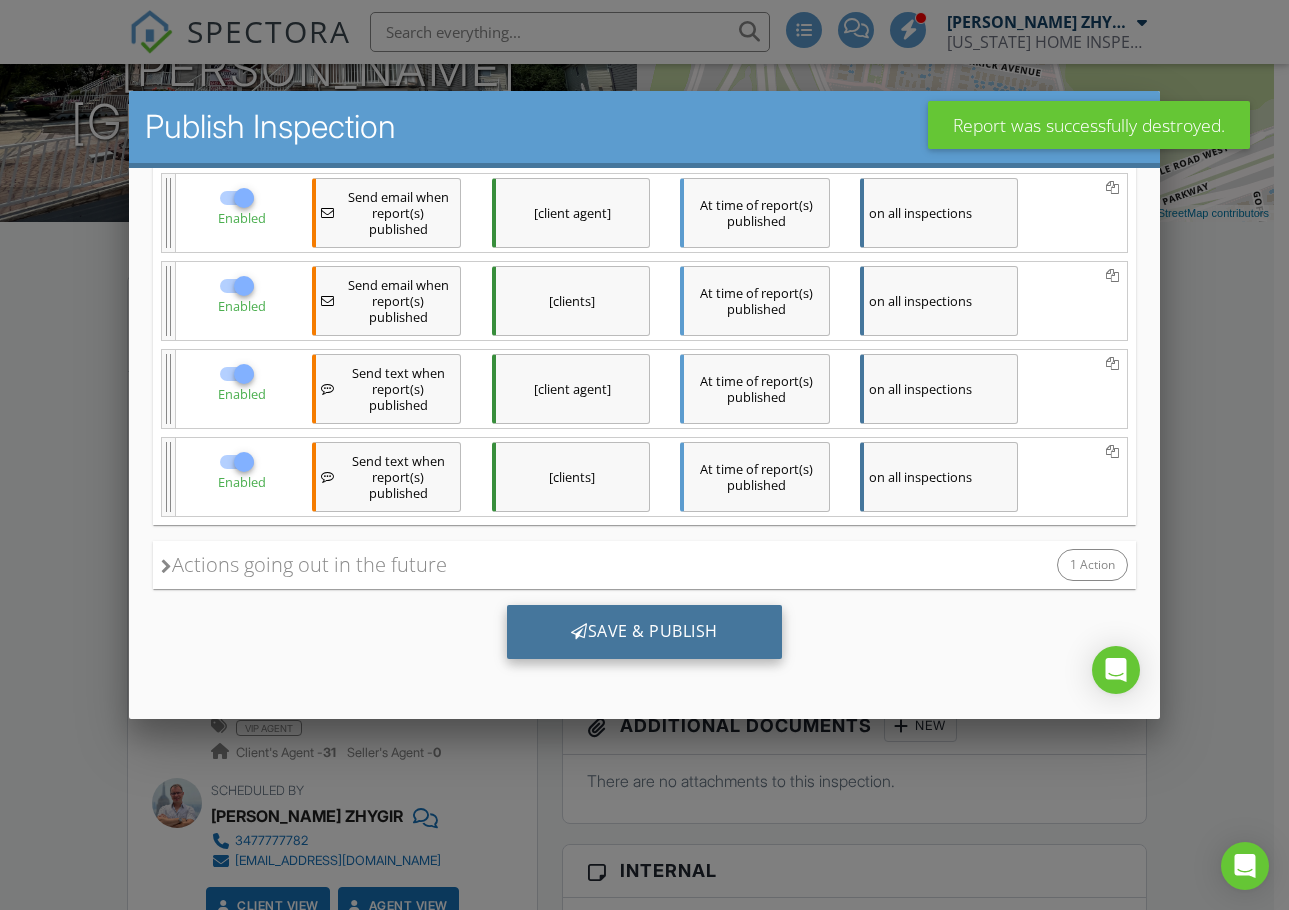 click on "Save & Publish" at bounding box center [643, 632] 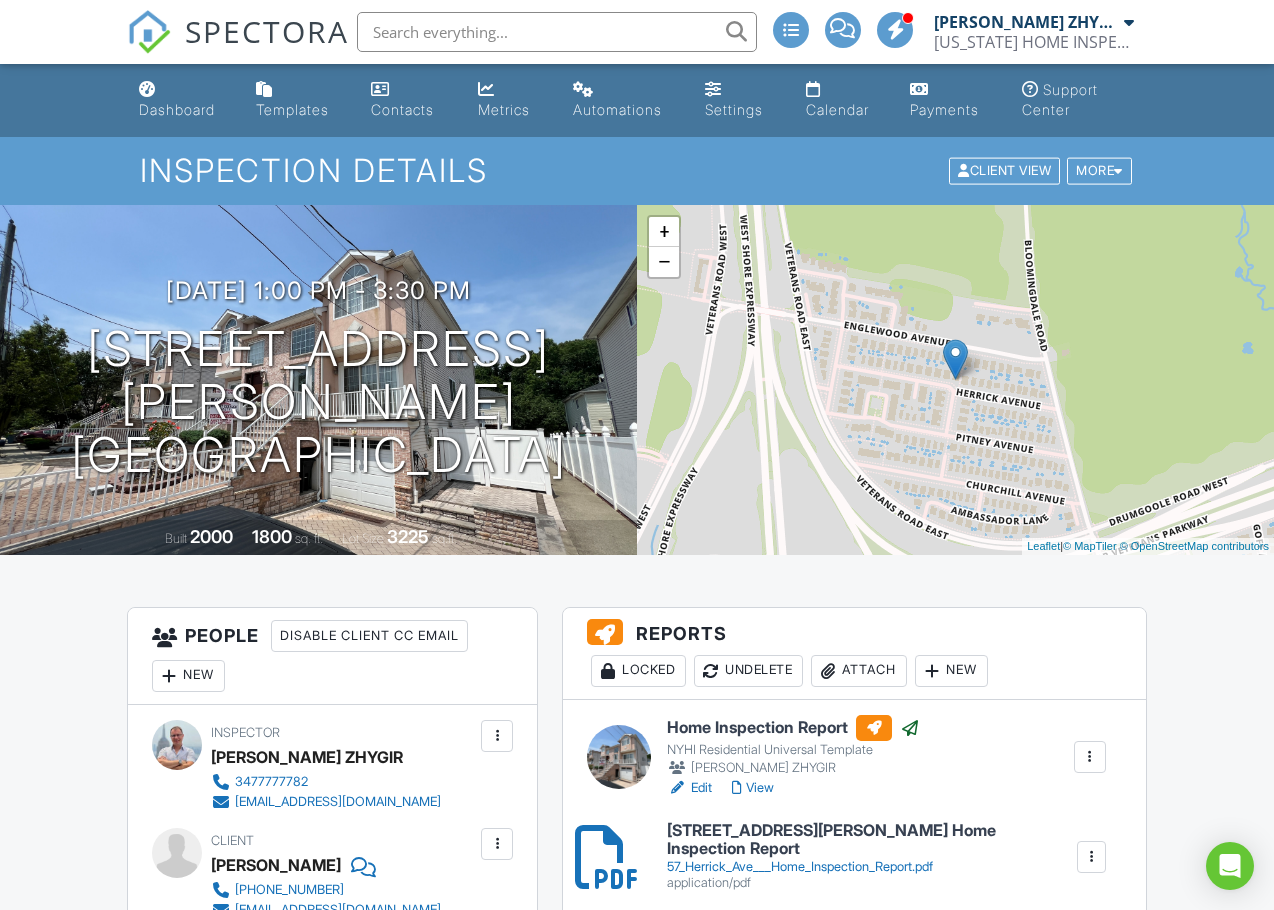 scroll, scrollTop: 0, scrollLeft: 0, axis: both 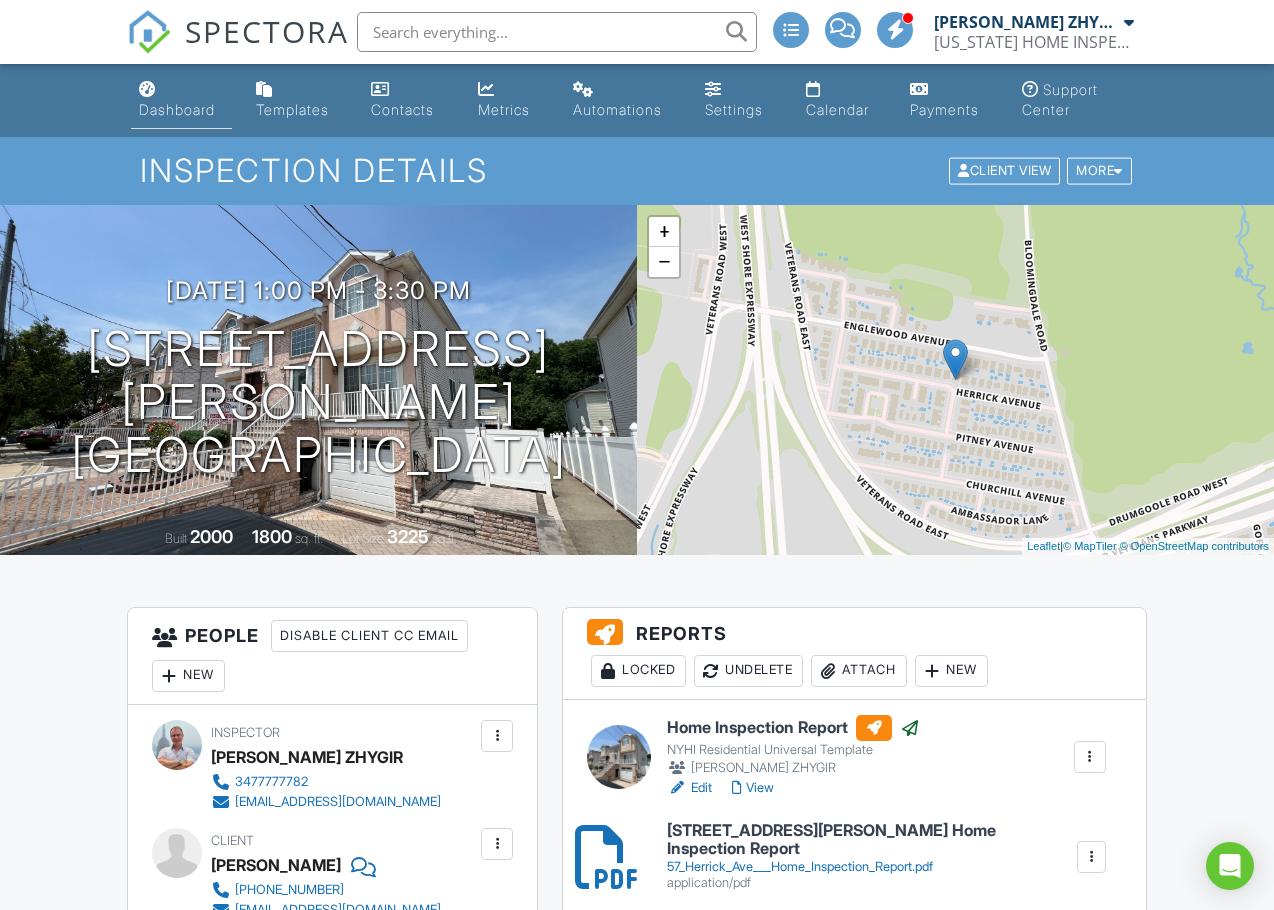 click on "Dashboard" at bounding box center [177, 109] 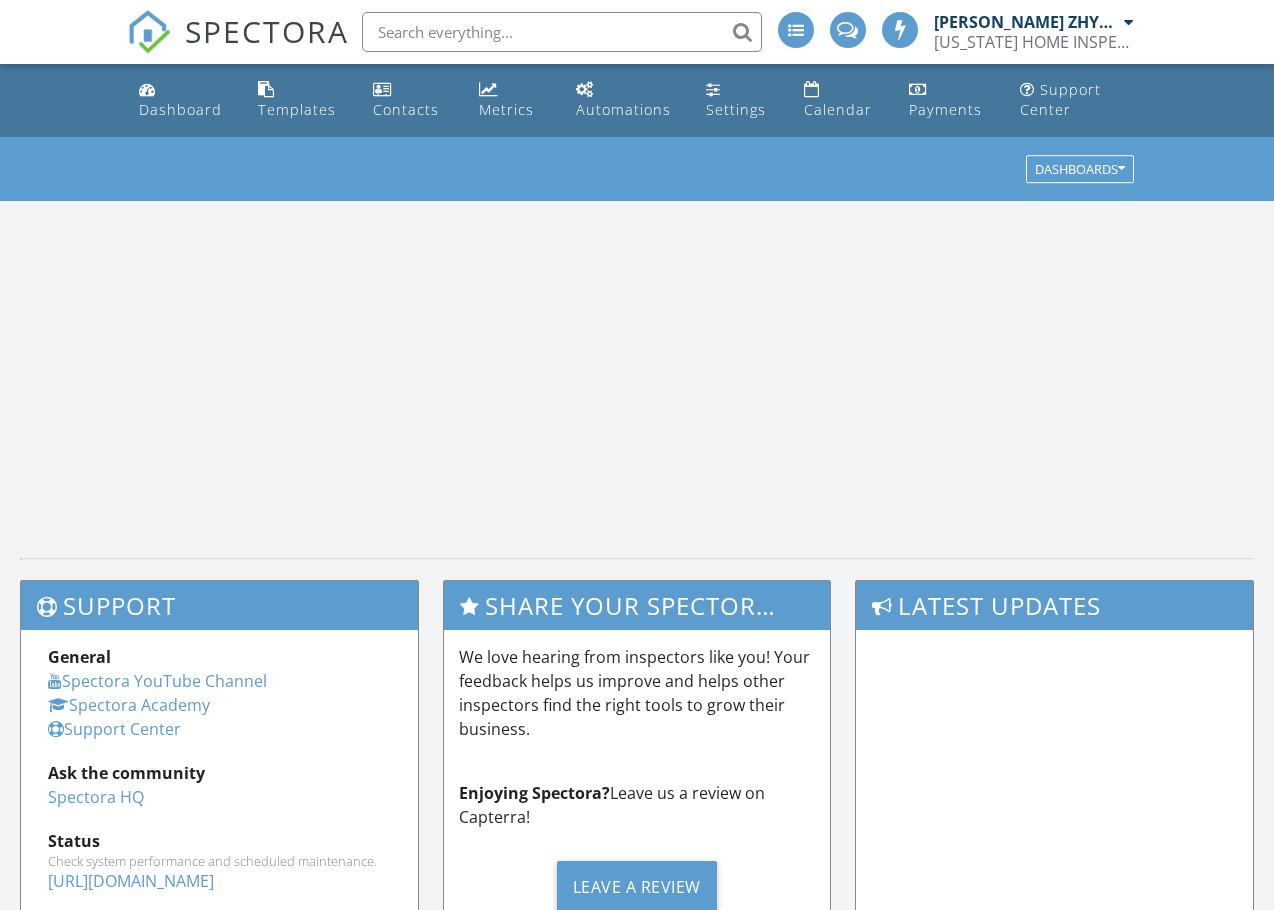 scroll, scrollTop: 0, scrollLeft: 0, axis: both 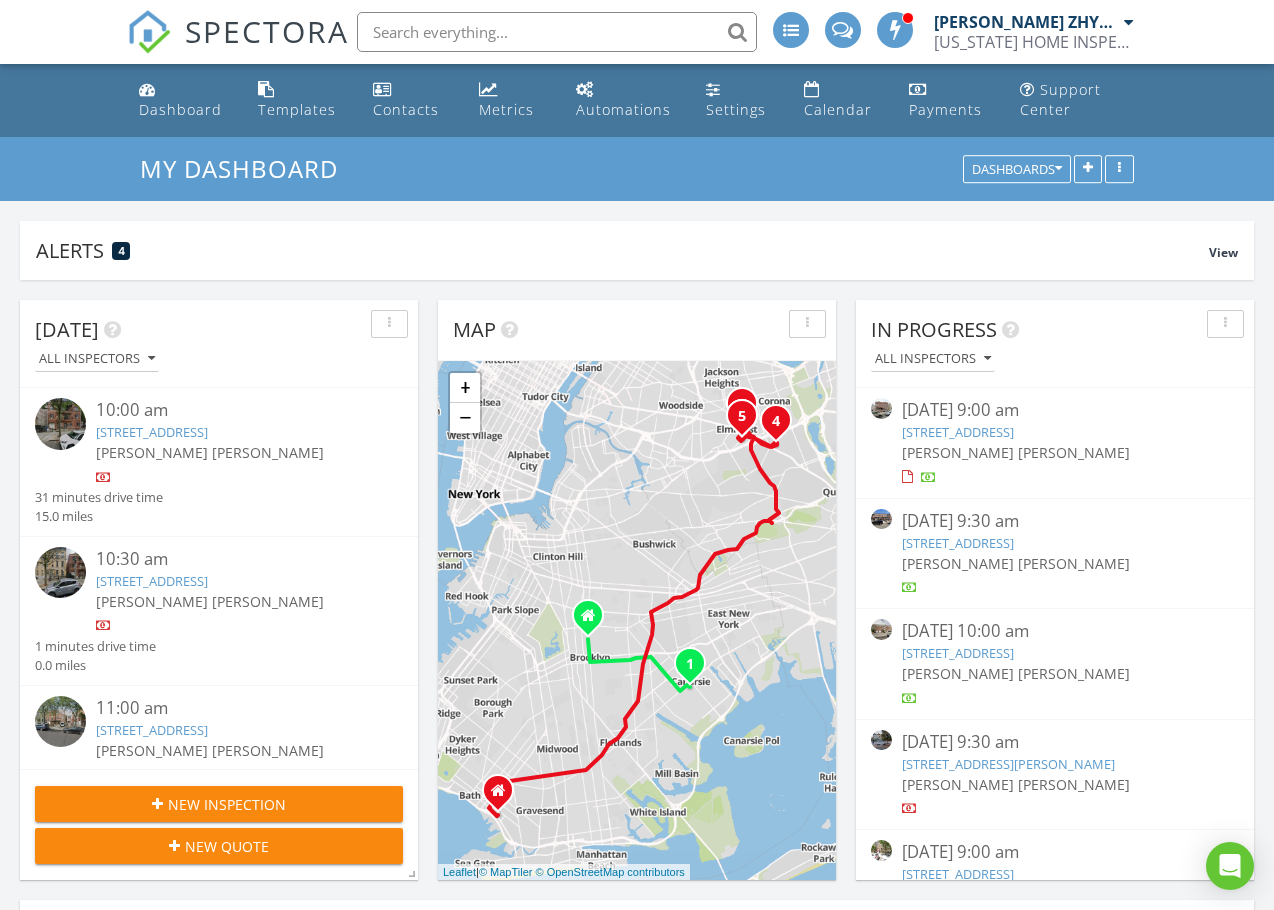 click on "New Inspection" at bounding box center [227, 804] 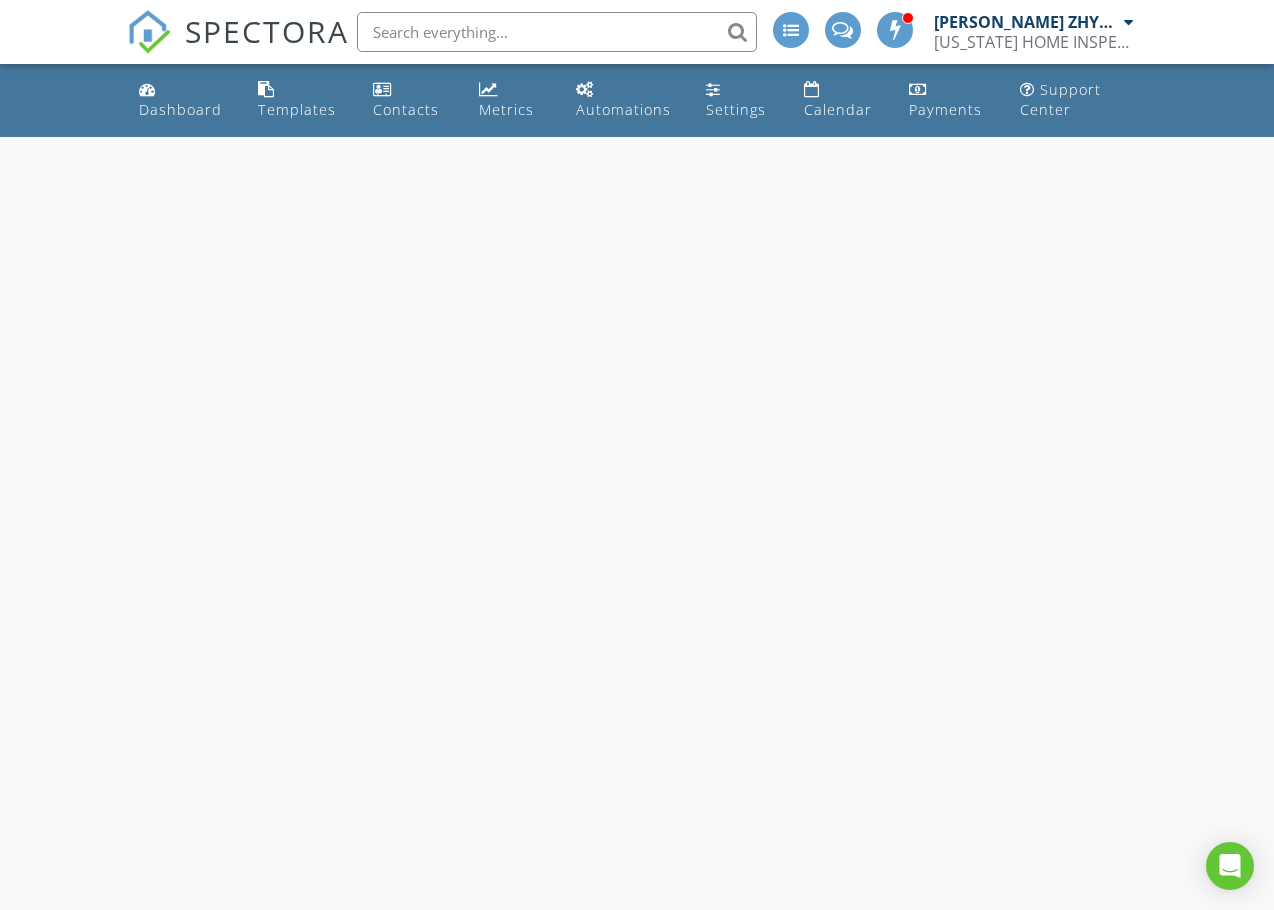 scroll, scrollTop: 0, scrollLeft: 0, axis: both 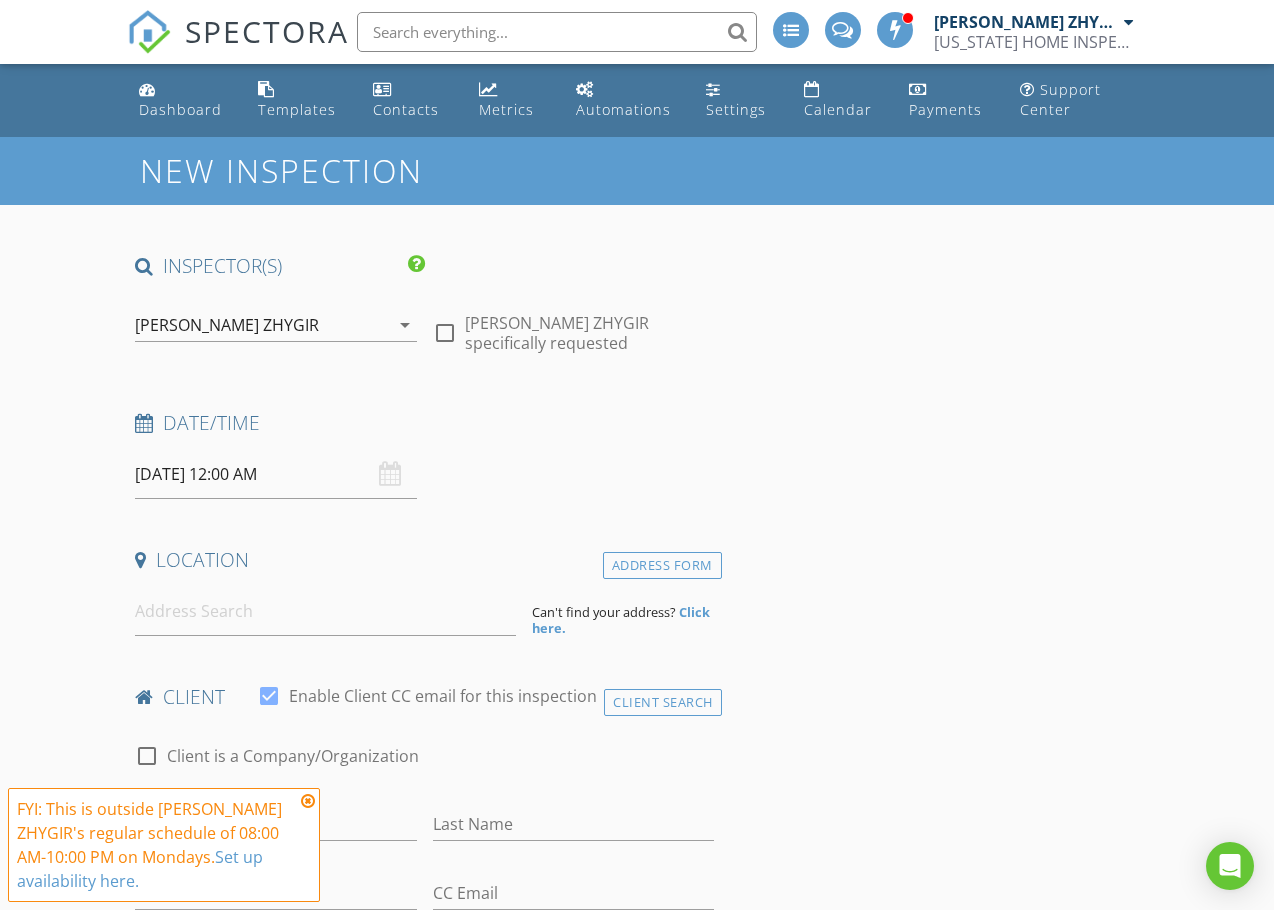 click on "[DATE] 12:00 AM" at bounding box center (275, 474) 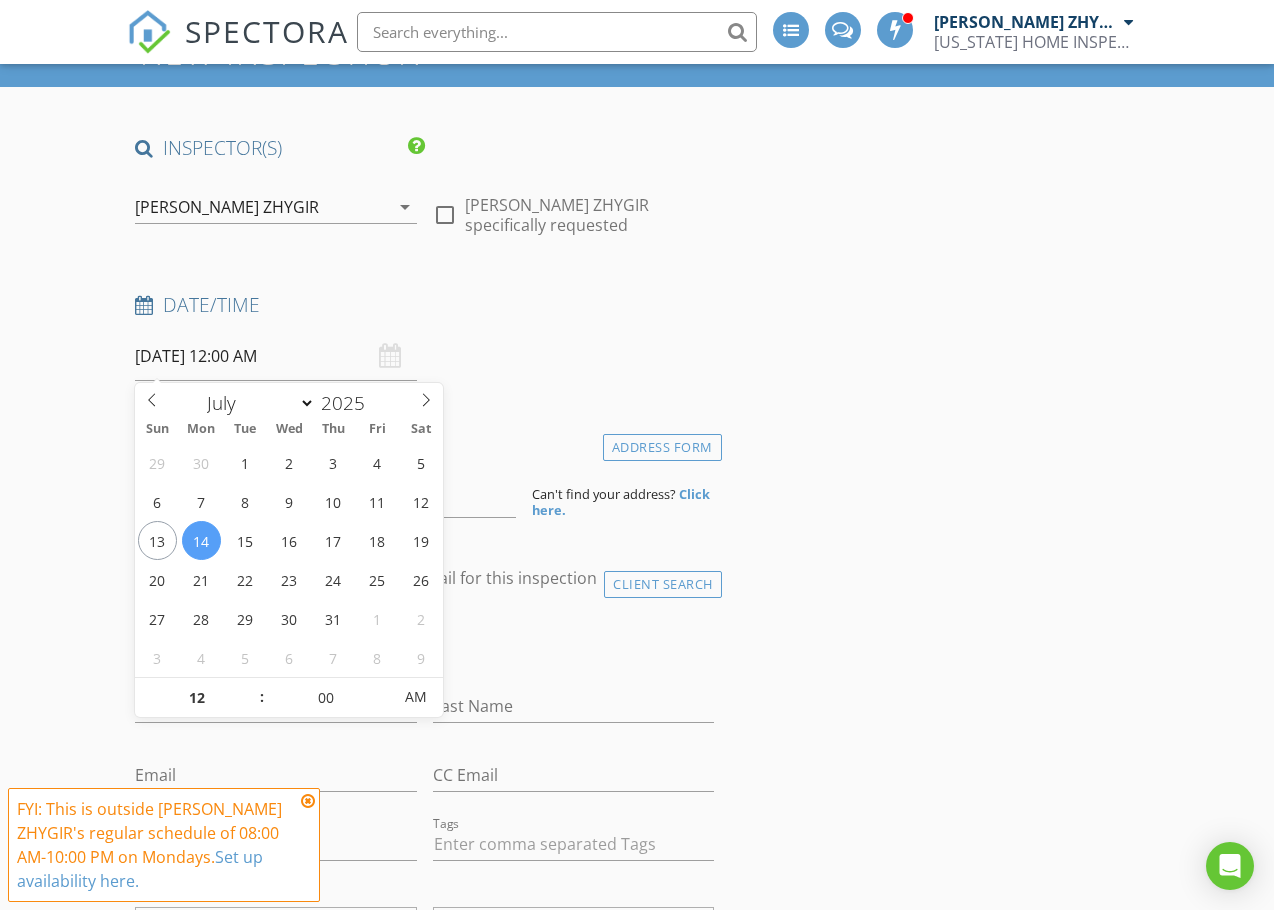 scroll, scrollTop: 167, scrollLeft: 0, axis: vertical 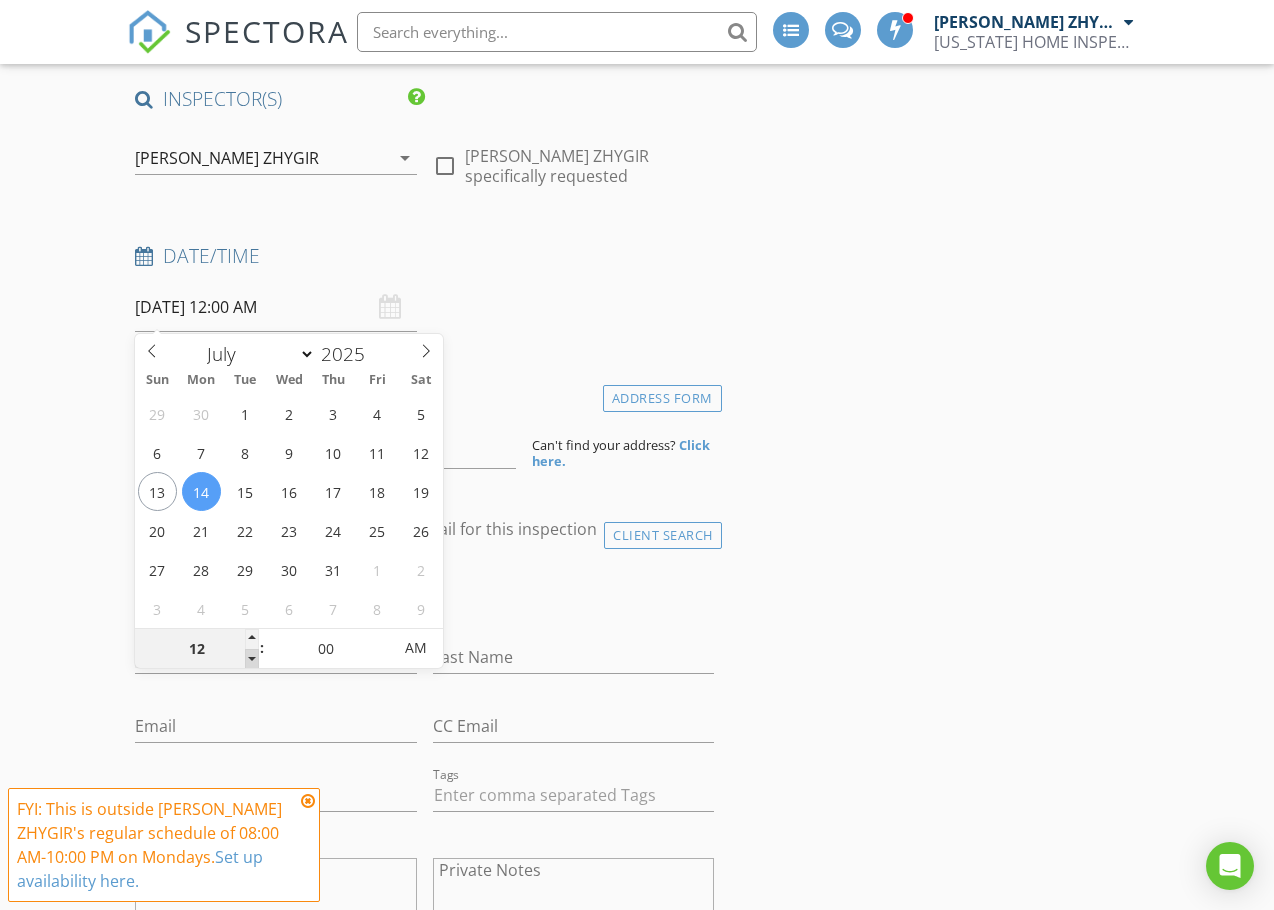 type on "11" 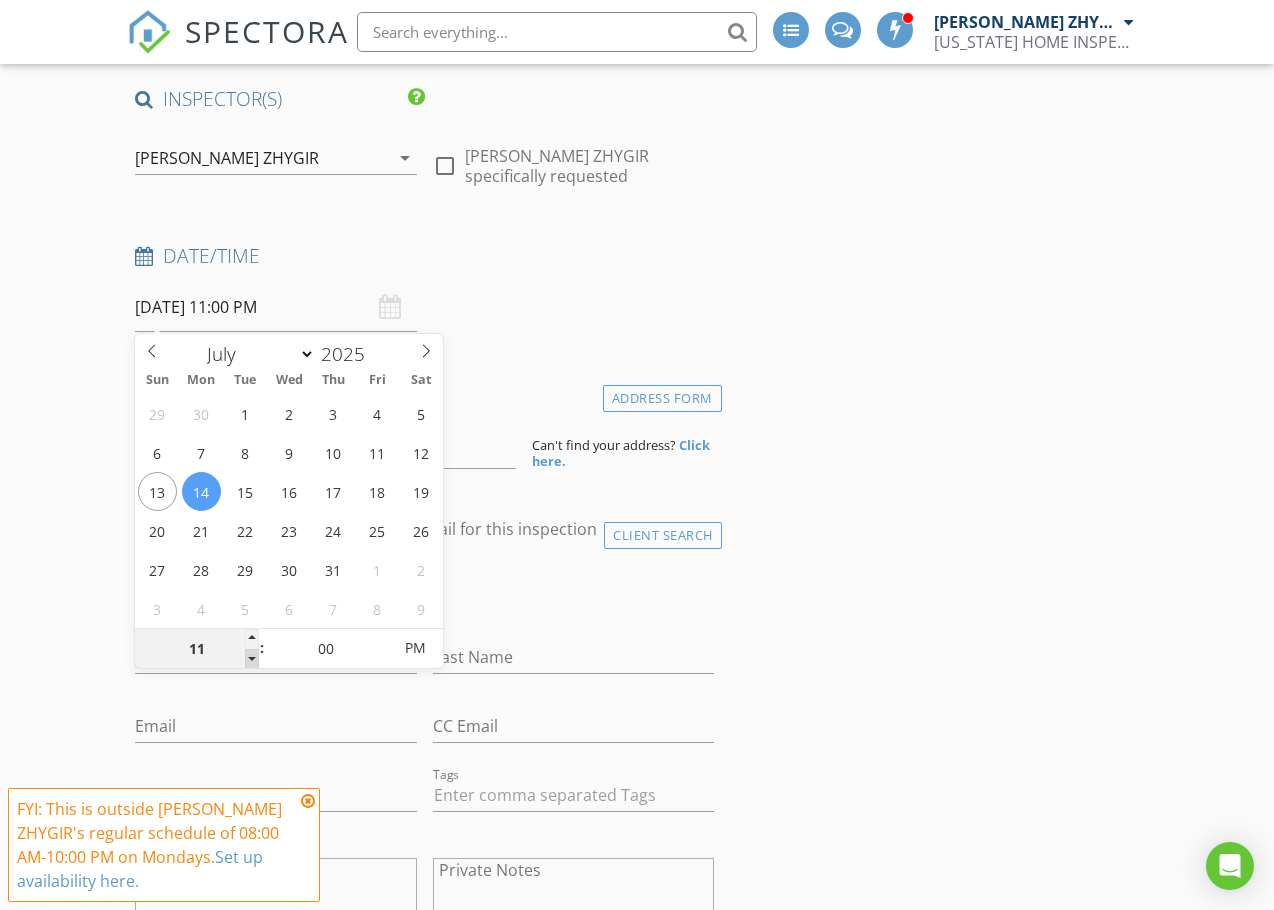 click at bounding box center [252, 659] 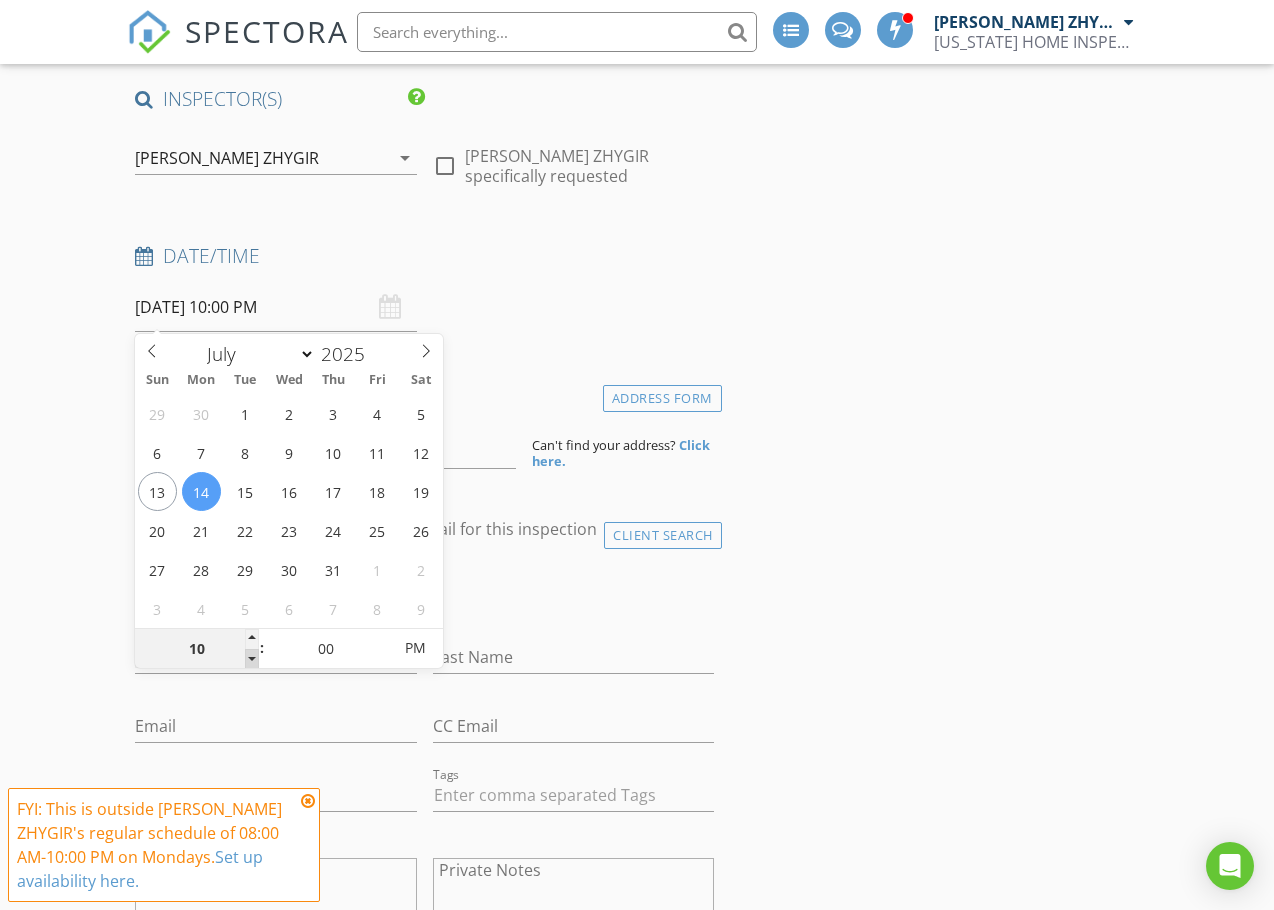 click at bounding box center (252, 659) 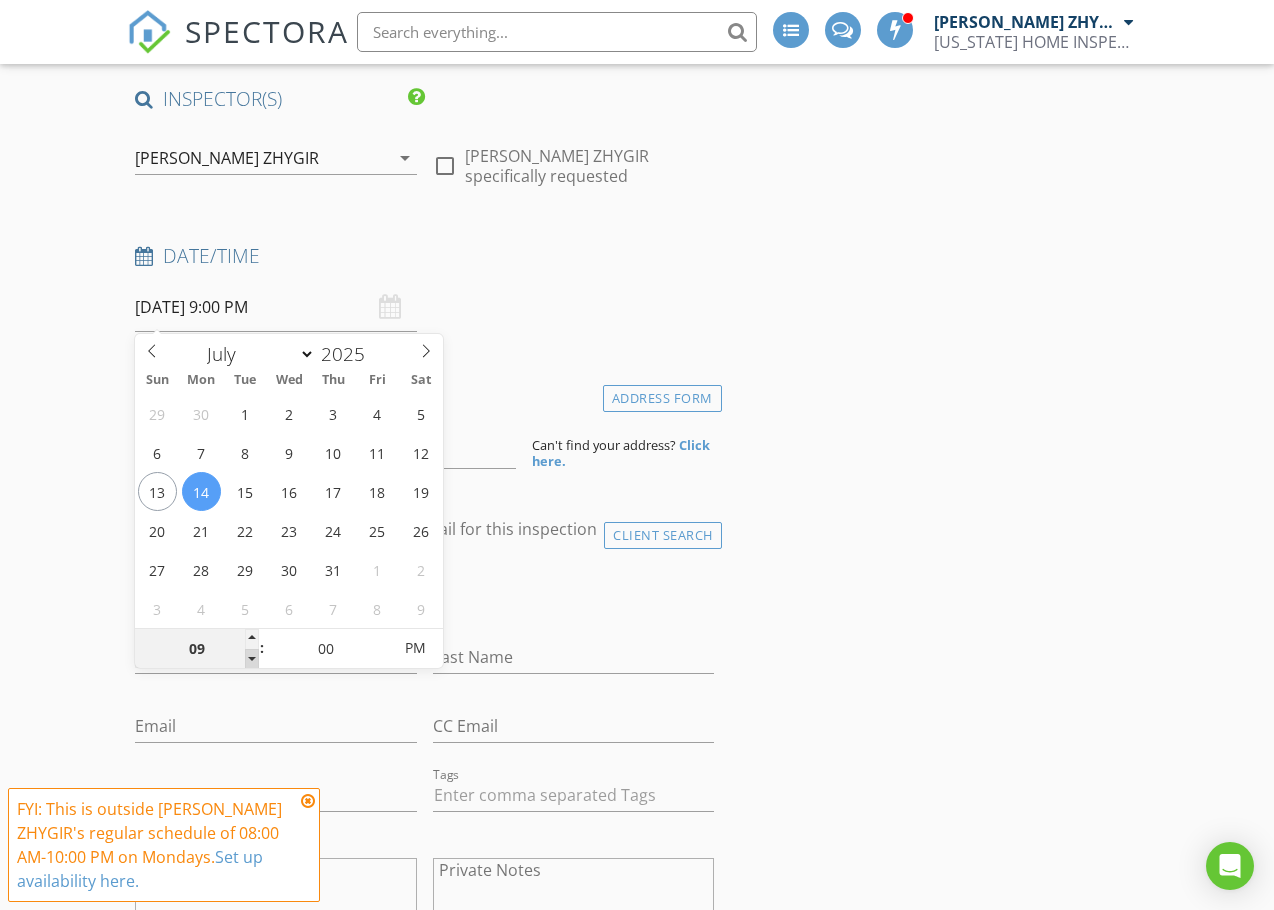 click at bounding box center (252, 659) 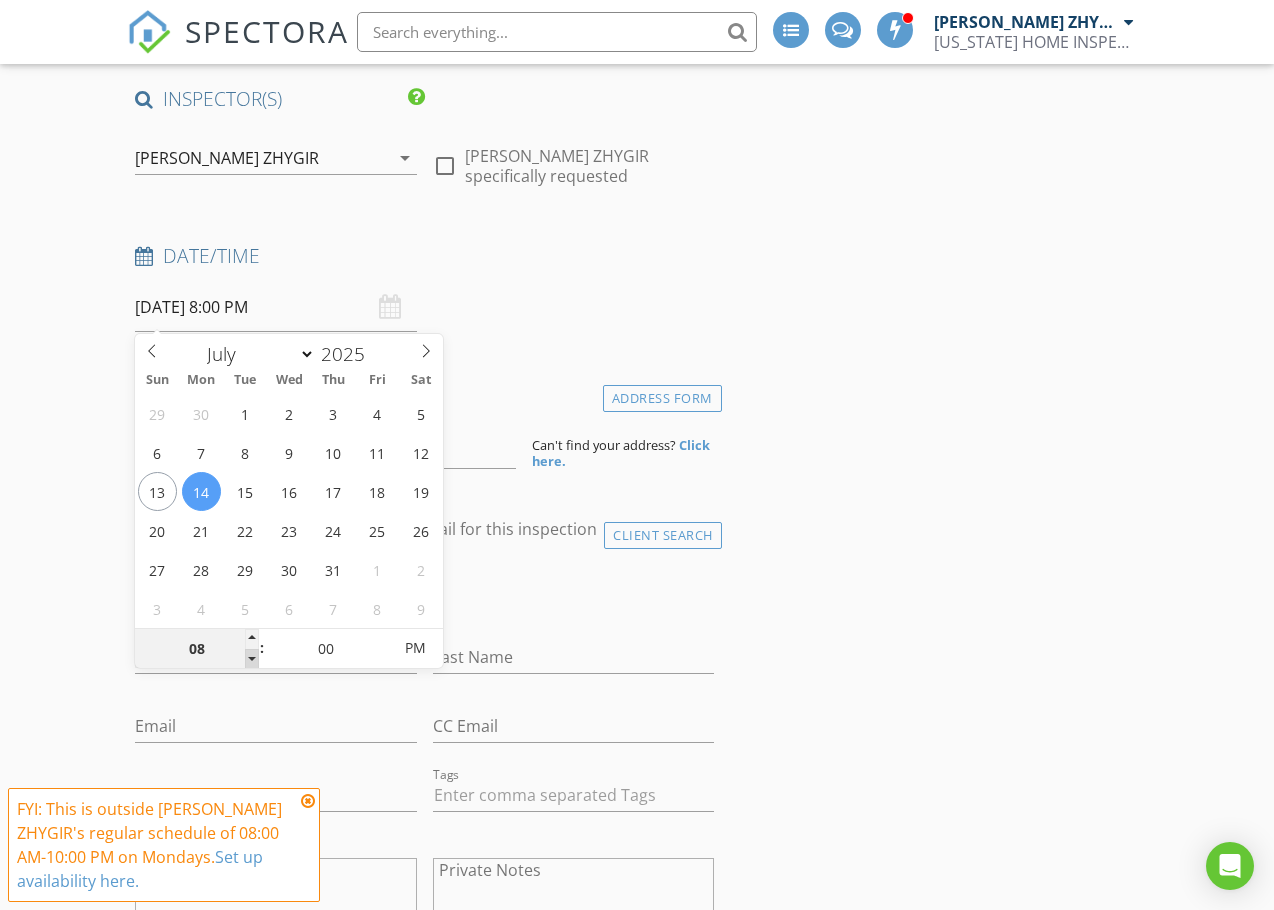 click at bounding box center (252, 659) 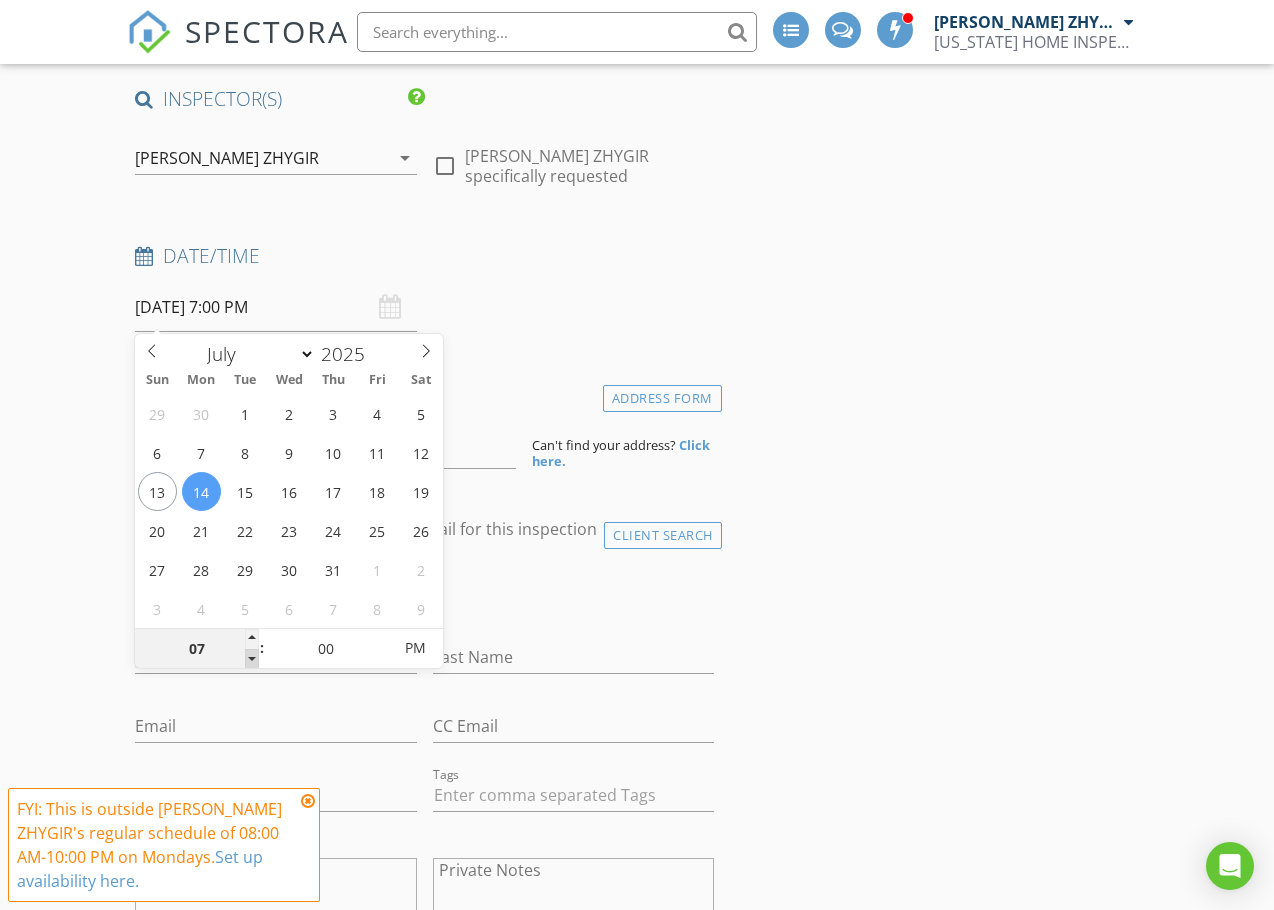 click at bounding box center (252, 659) 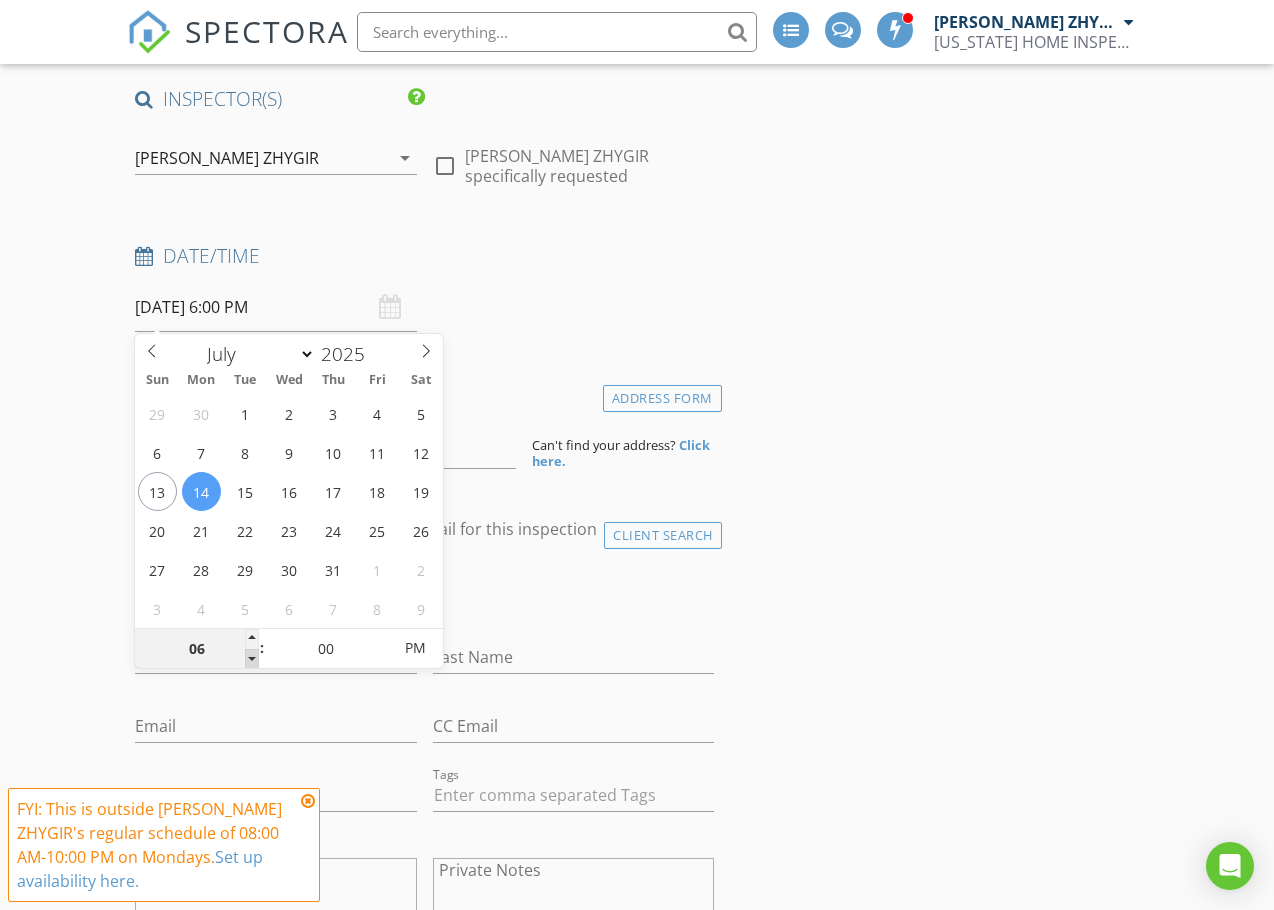 click at bounding box center [252, 659] 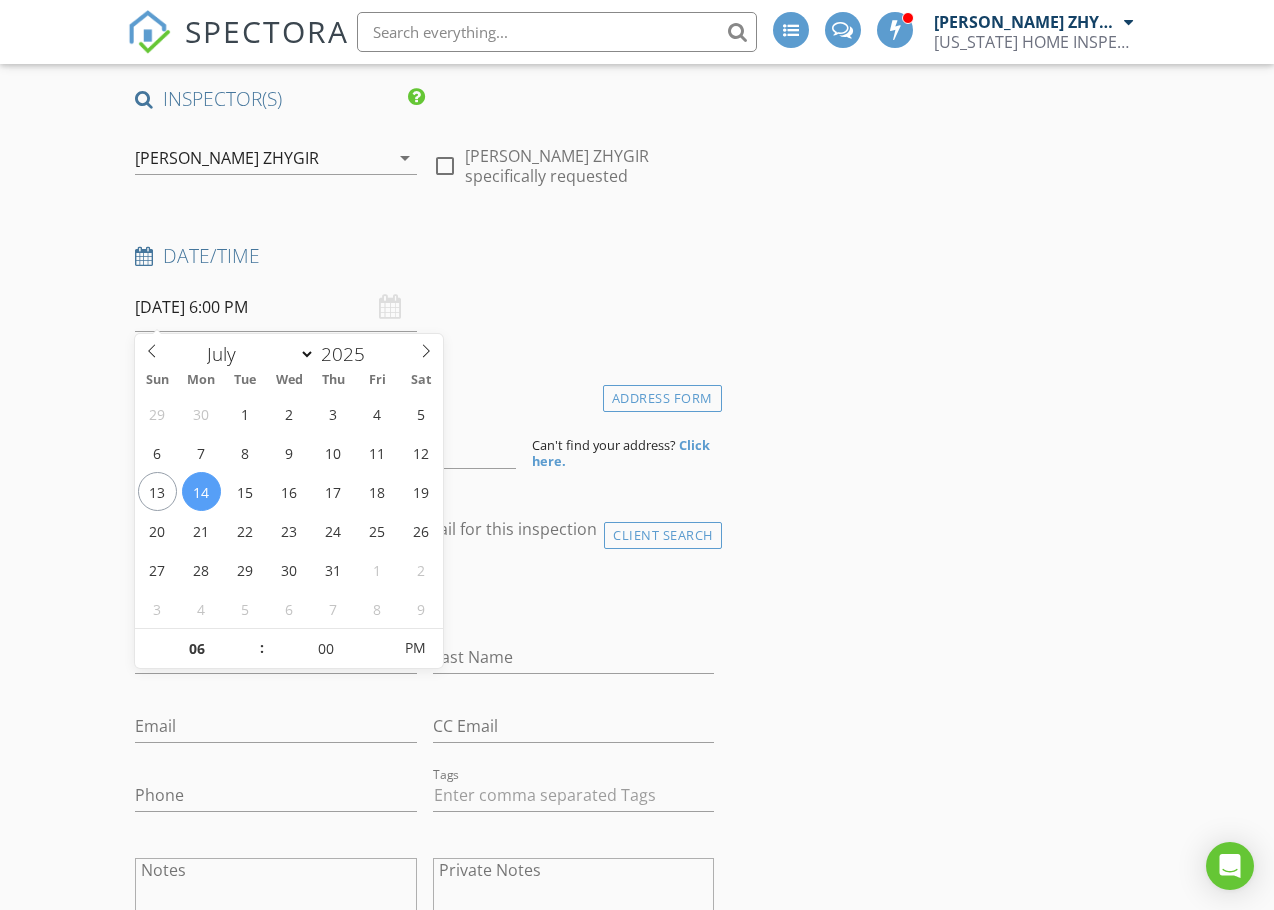 click on "Date/Time
07/14/2025 6:00 PM" at bounding box center [424, 287] 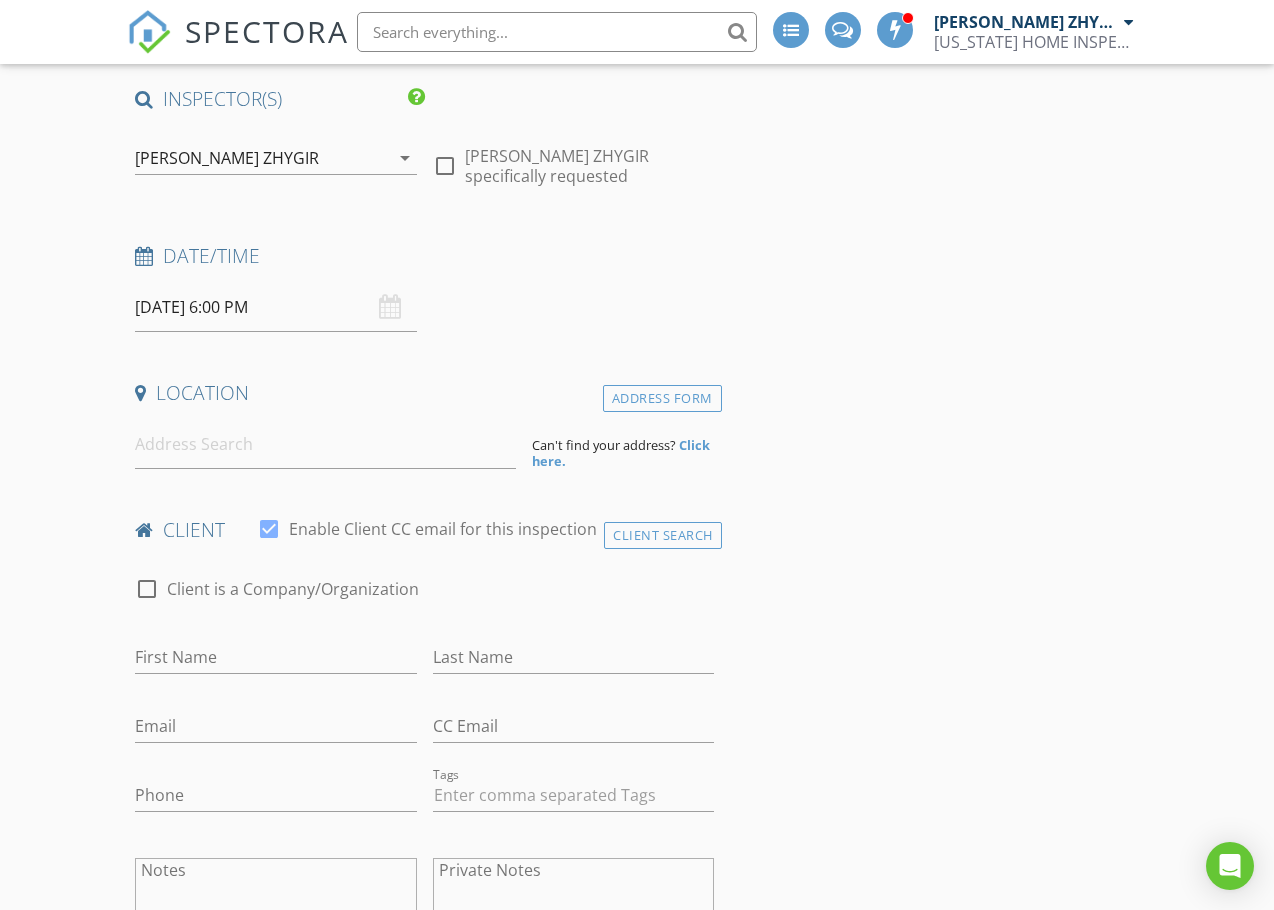 click on "[PERSON_NAME] ZHYGIR" at bounding box center [261, 158] 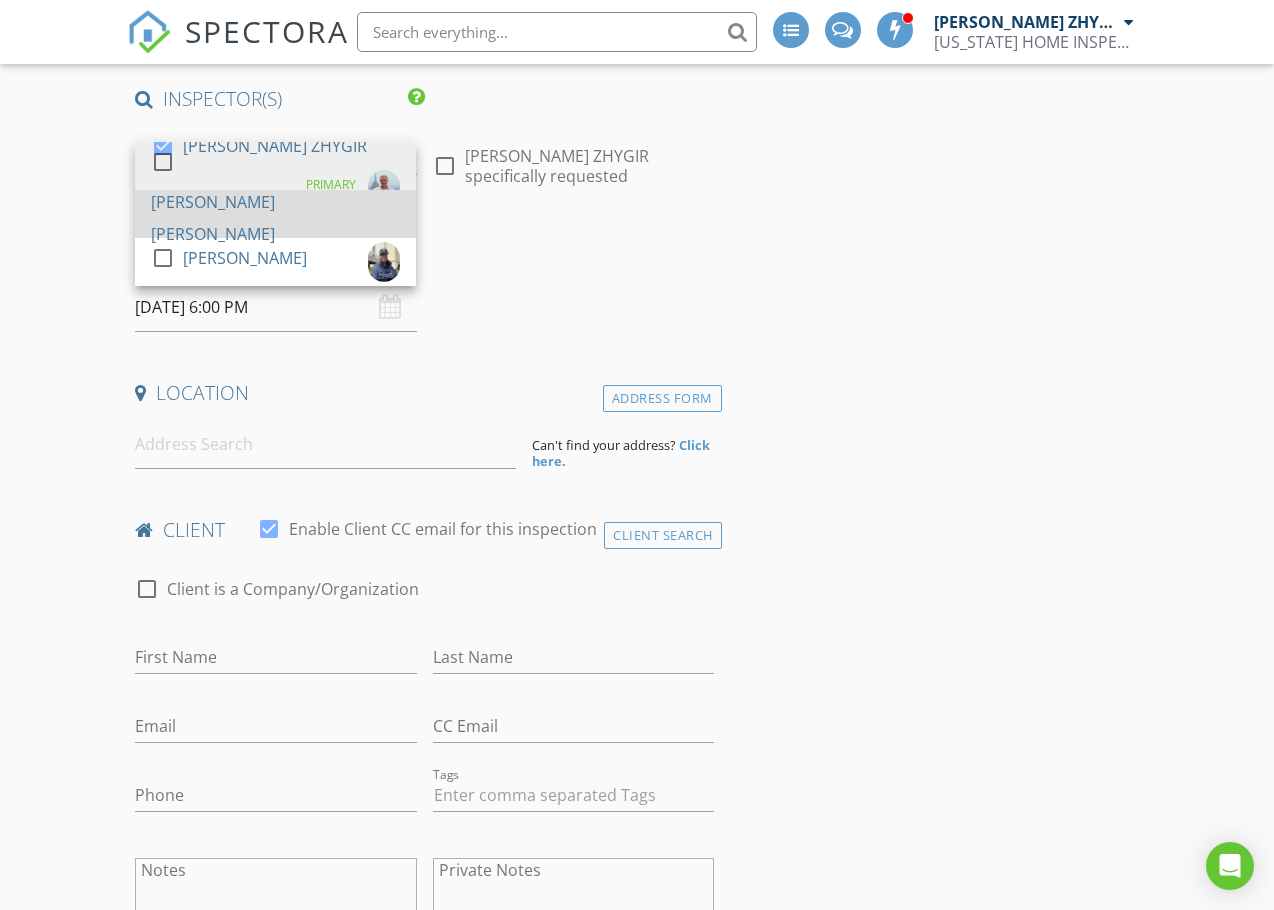 click at bounding box center [163, 162] 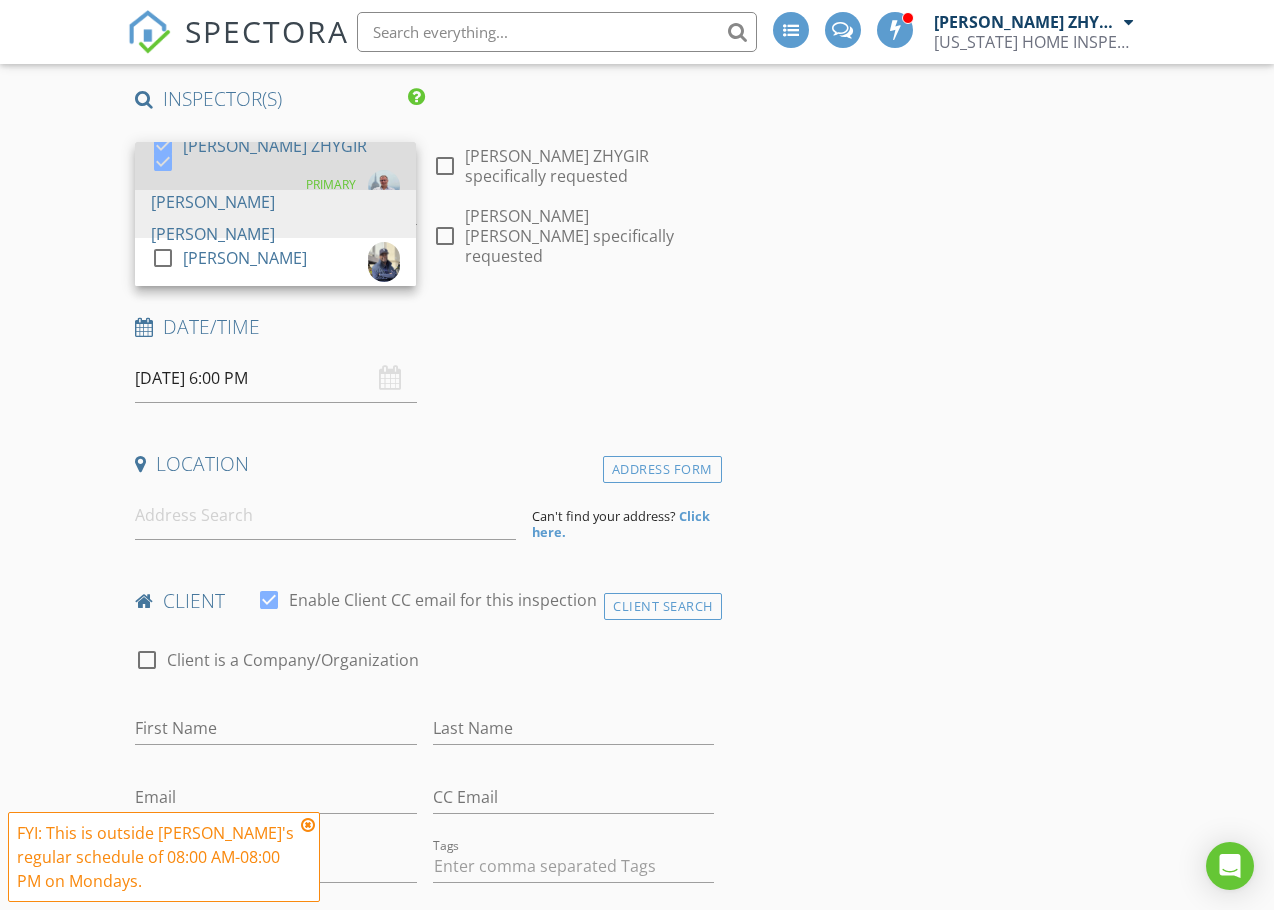 click at bounding box center (163, 146) 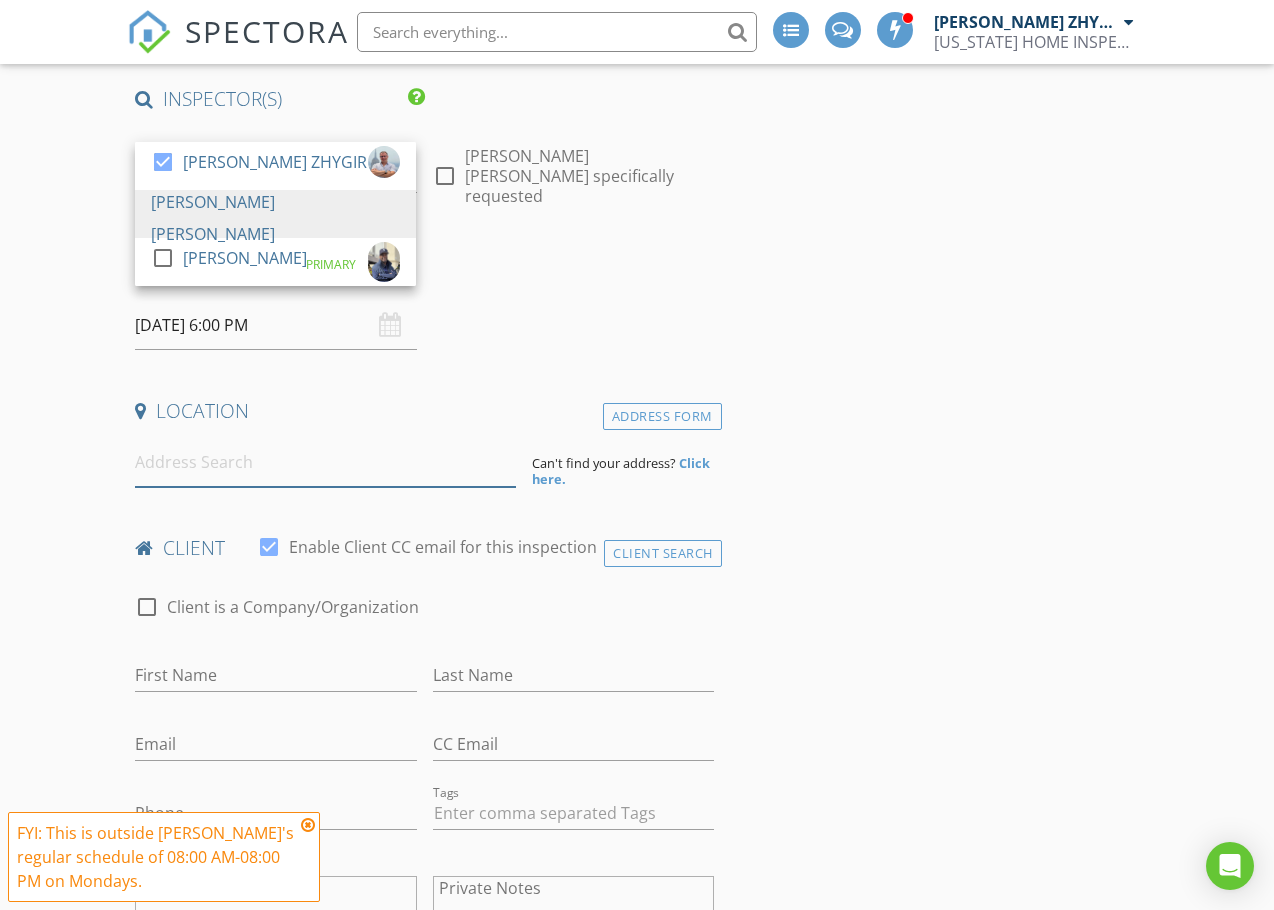 click at bounding box center [325, 462] 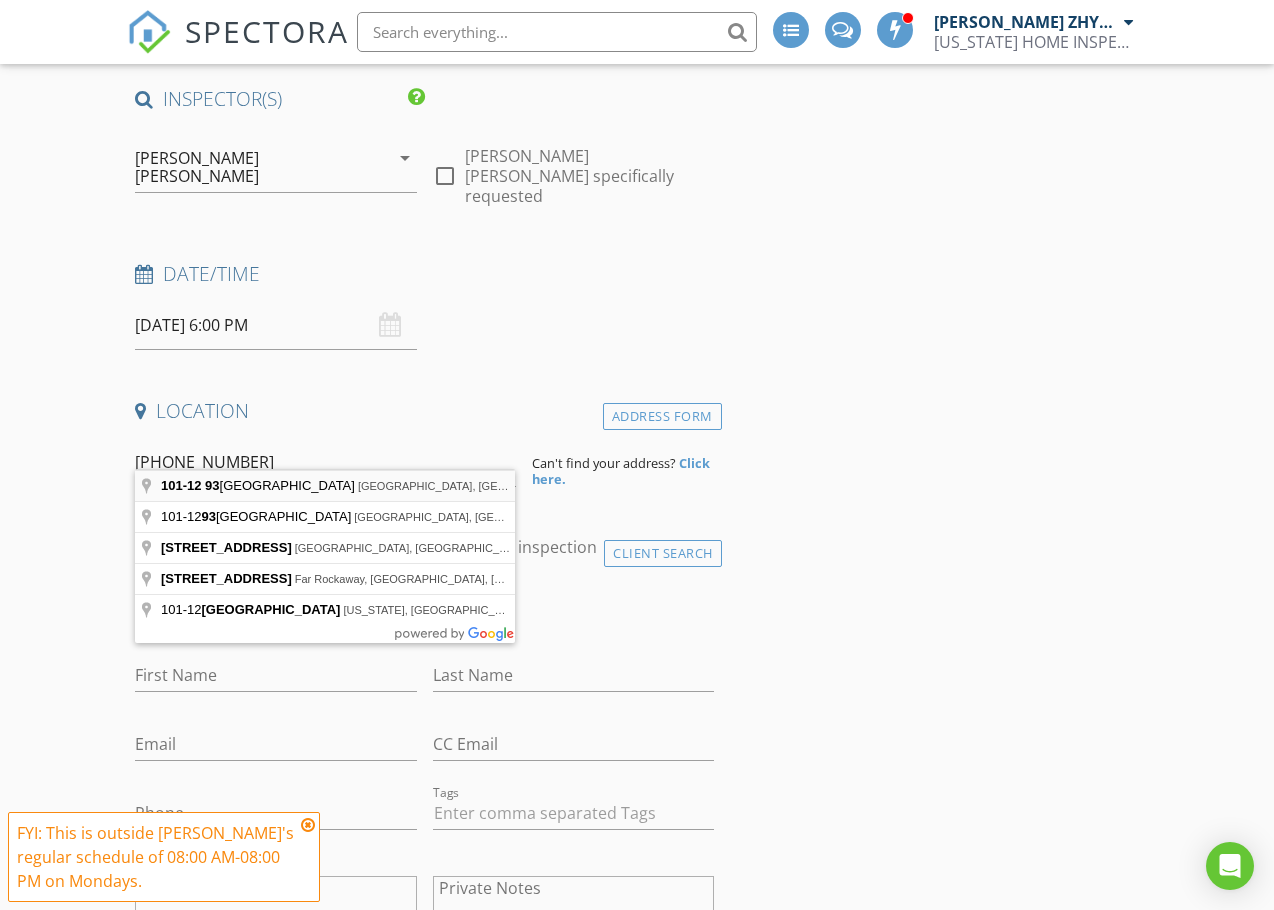 type on "101-12 93rd Street, Jamaica, NY, USA" 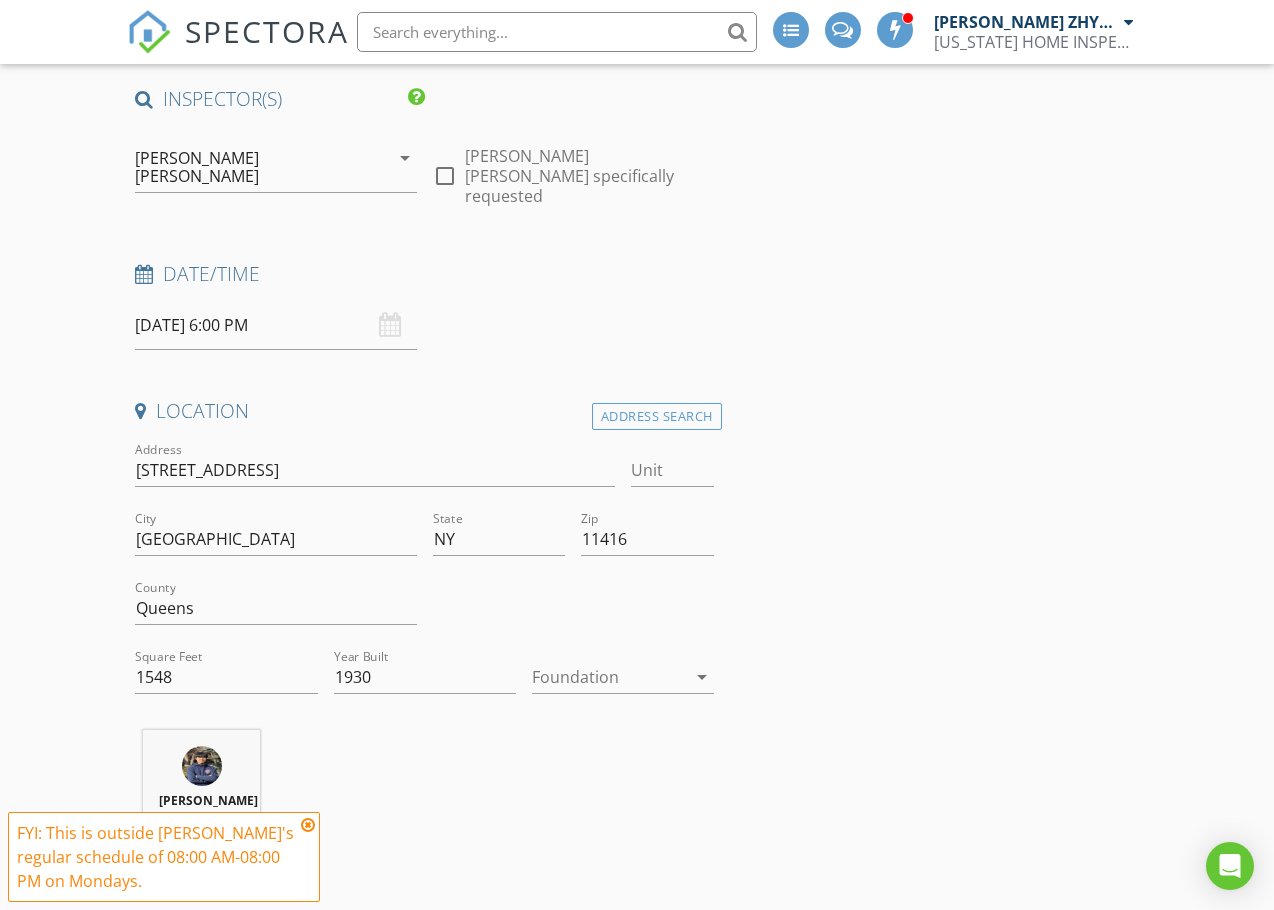 click on "INSPECTOR(S)
check_box_outline_blank   Dimitry ZHYGIR     check_box   Akon Zhen   PRIMARY   check_box_outline_blank   Hud Malik     Akon Zhen arrow_drop_down   check_box_outline_blank Akon Zhen specifically requested
Date/Time
07/14/2025 6:00 PM
Location
Address Search       Address 101-12 93rd St   Unit   City JAMAICA   State NY   Zip 11416   County Queens     Square Feet 1548   Year Built 1930   Foundation arrow_drop_down     Akon Zhen     5.4 miles     (15 minutes)
client
check_box Enable Client CC email for this inspection   Client Search     check_box_outline_blank Client is a Company/Organization     First Name   Last Name   Email   CC Email   Phone         Tags         Notes   Private Notes
ADD ADDITIONAL client
SERVICES
check_box_outline_blank   Apartment Inspection" at bounding box center [636, 1846] 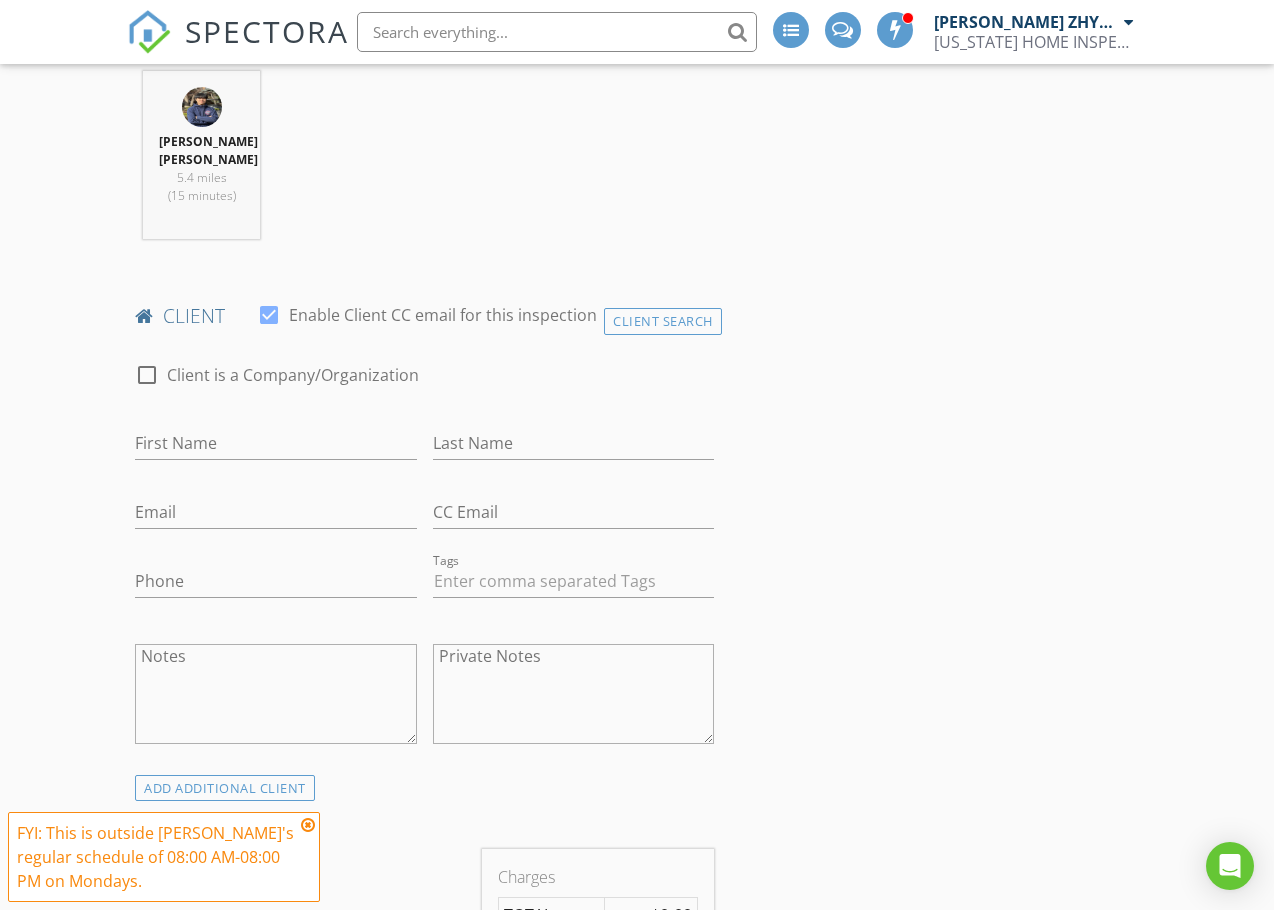 scroll, scrollTop: 833, scrollLeft: 0, axis: vertical 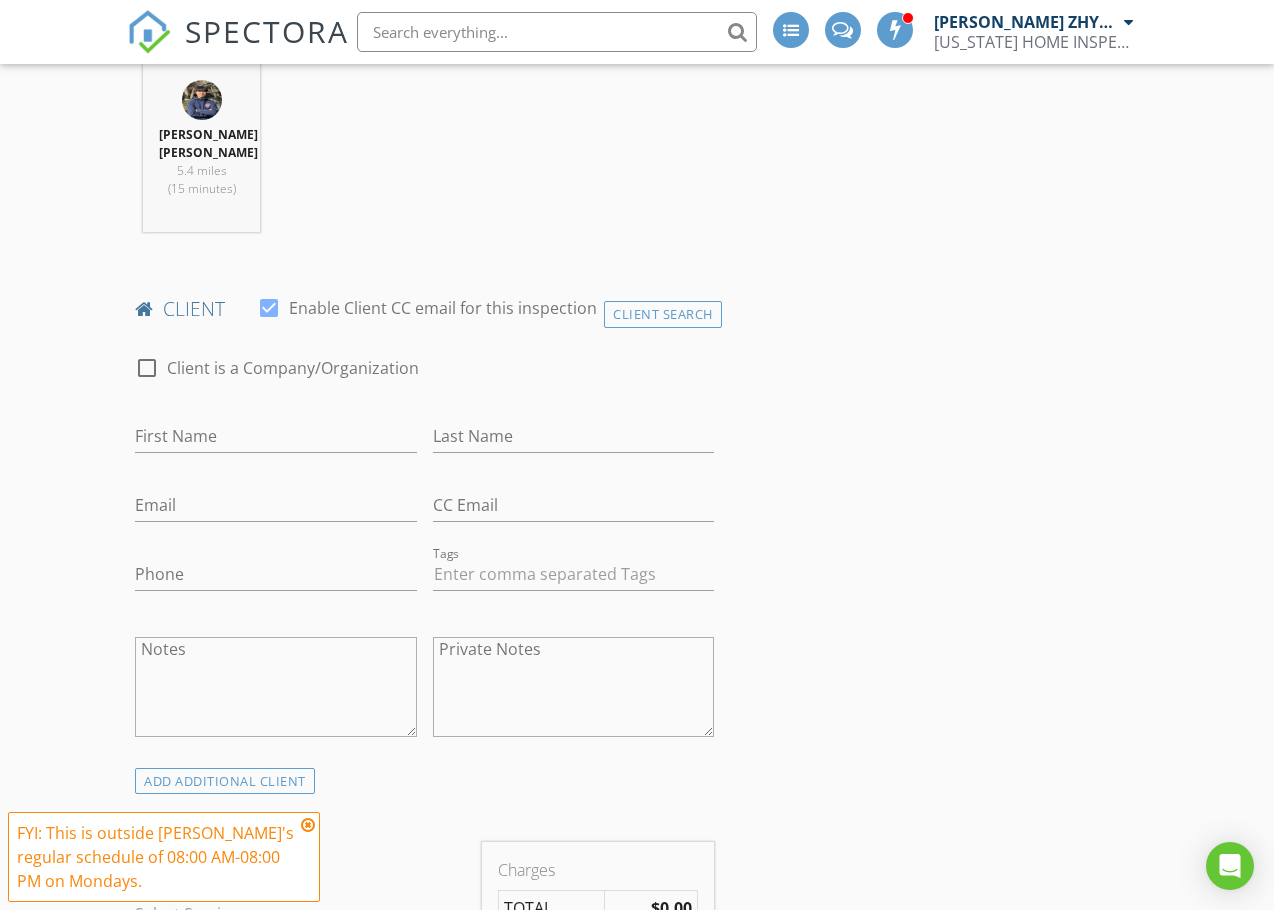 drag, startPoint x: 623, startPoint y: 279, endPoint x: 615, endPoint y: 288, distance: 12.0415945 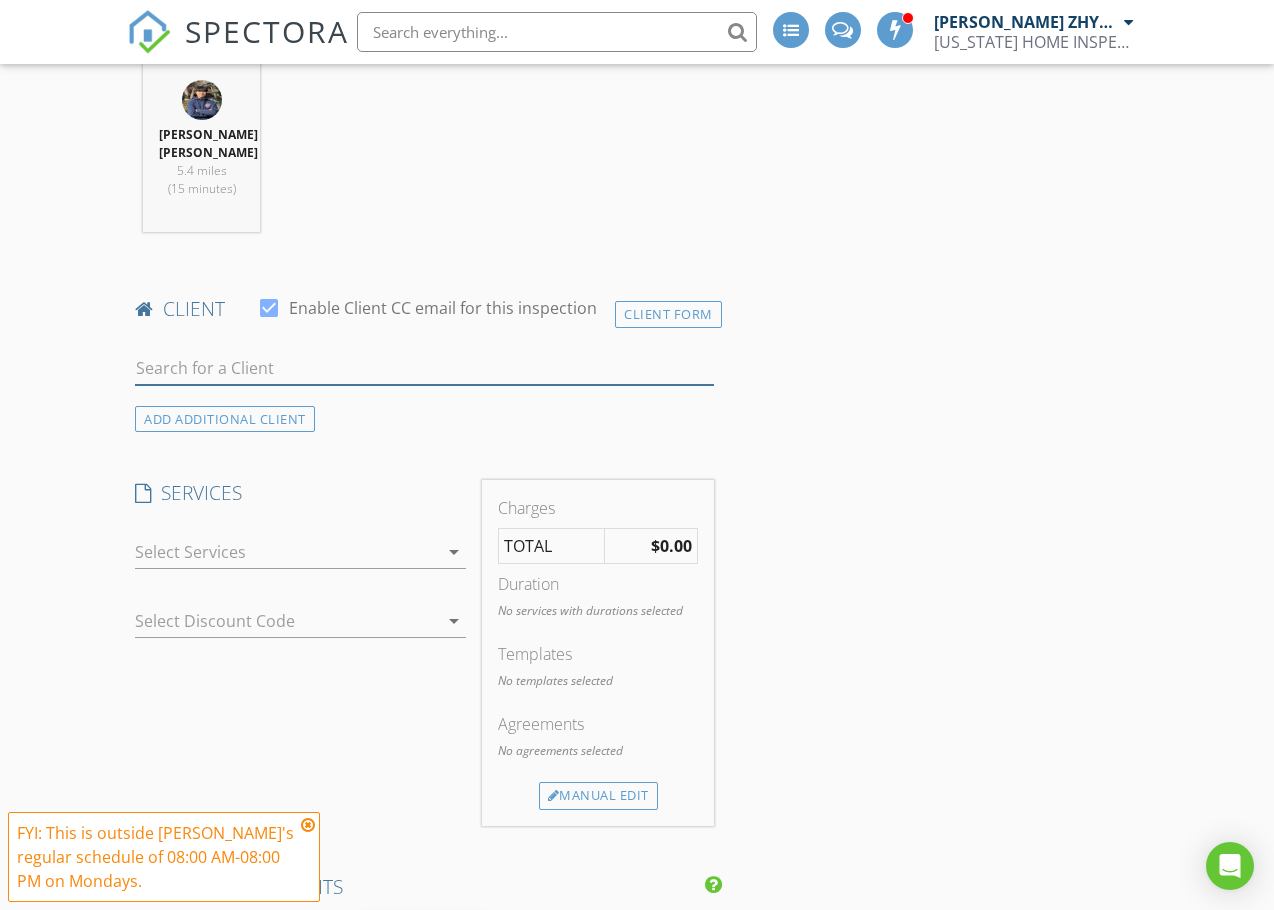 click at bounding box center (424, 368) 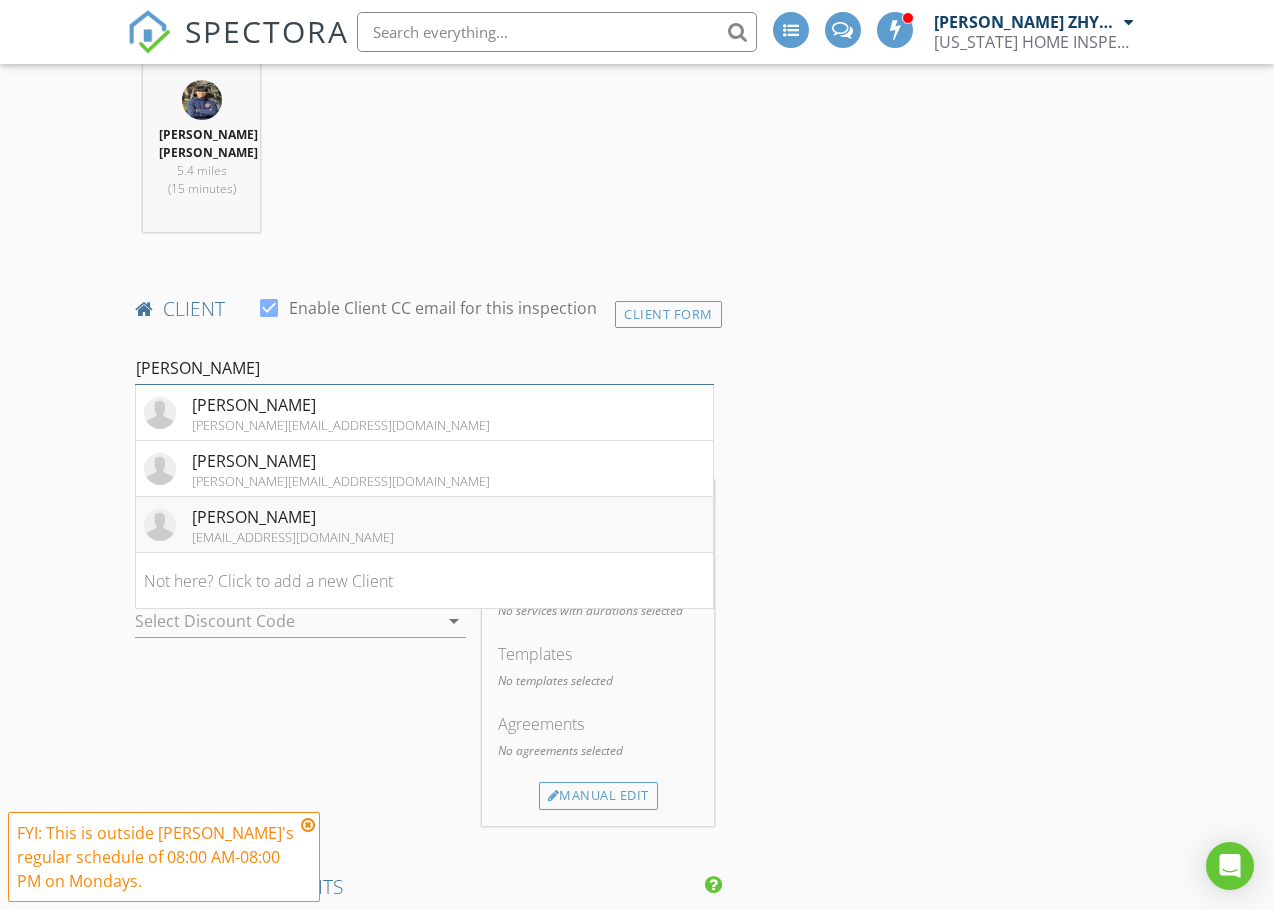 type on "patricia" 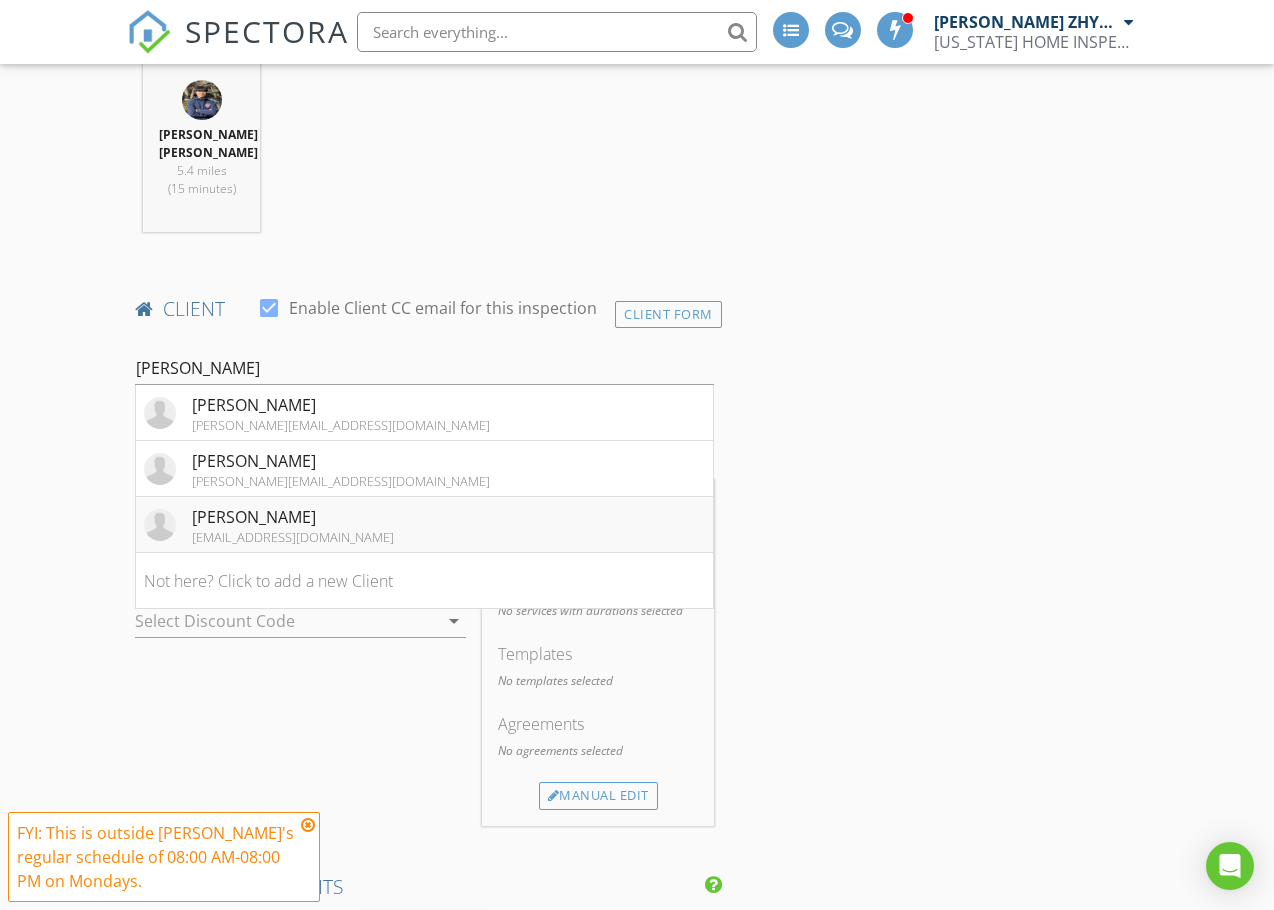 click on "Patricia Calle" at bounding box center (293, 517) 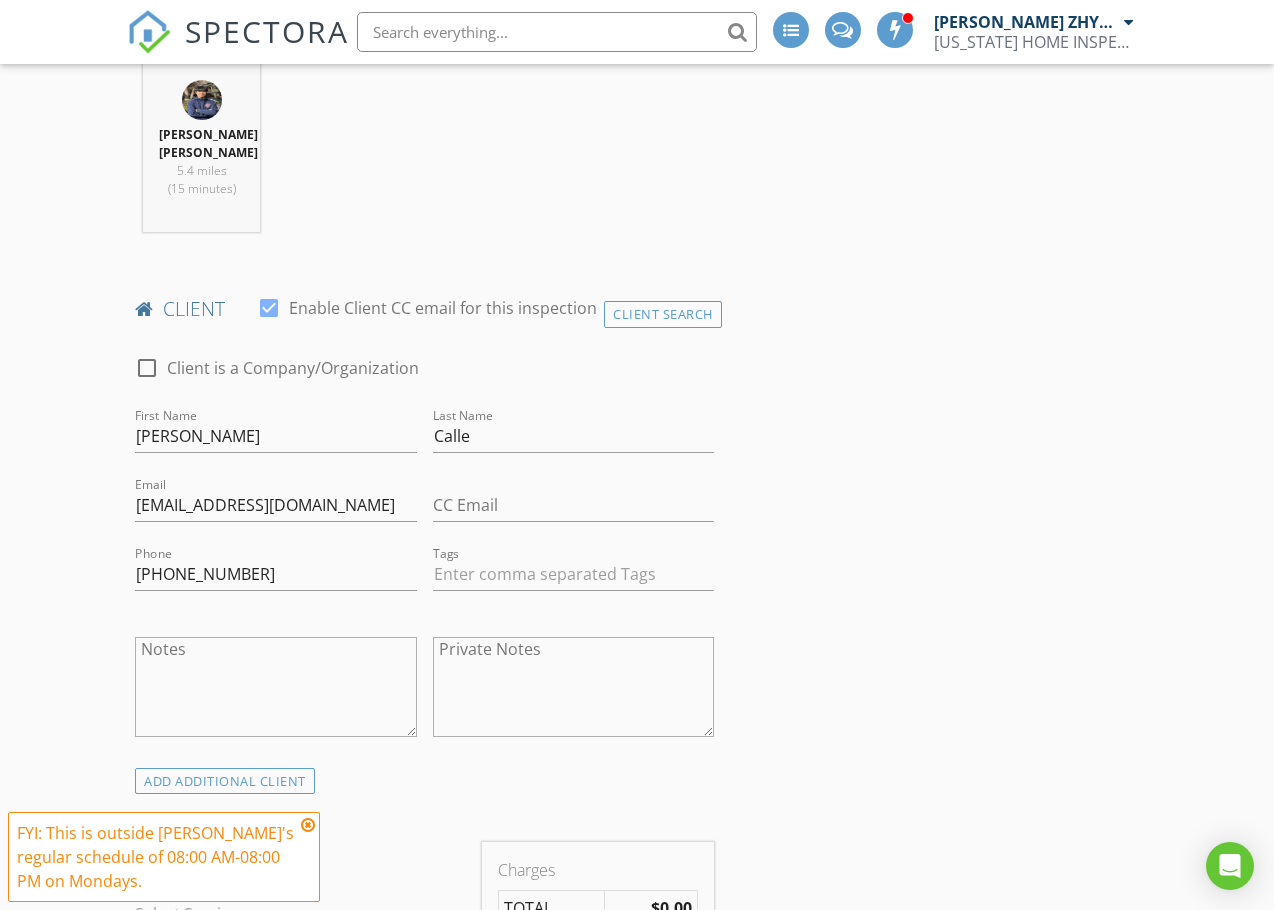 click on "INSPECTOR(S)
check_box_outline_blank   Dimitry ZHYGIR     check_box   Akon Zhen   PRIMARY   check_box_outline_blank   Hud Malik     Akon Zhen arrow_drop_down   check_box_outline_blank Akon Zhen specifically requested
Date/Time
07/14/2025 6:00 PM
Location
Address Search       Address 101-12 93rd St   Unit   City JAMAICA   State NY   Zip 11416   County Queens     Square Feet 1548   Year Built 1930   Foundation arrow_drop_down     Akon Zhen     5.4 miles     (15 minutes)
client
check_box Enable Client CC email for this inspection   Client Search     check_box_outline_blank Client is a Company/Organization     First Name Patricia   Last Name Calle   Email patyelizacalle@hotmail.com   CC Email   Phone 718-576-4222         Tags         Notes   Private Notes
ADD ADDITIONAL client
check_box_outline_blank" at bounding box center [636, 1180] 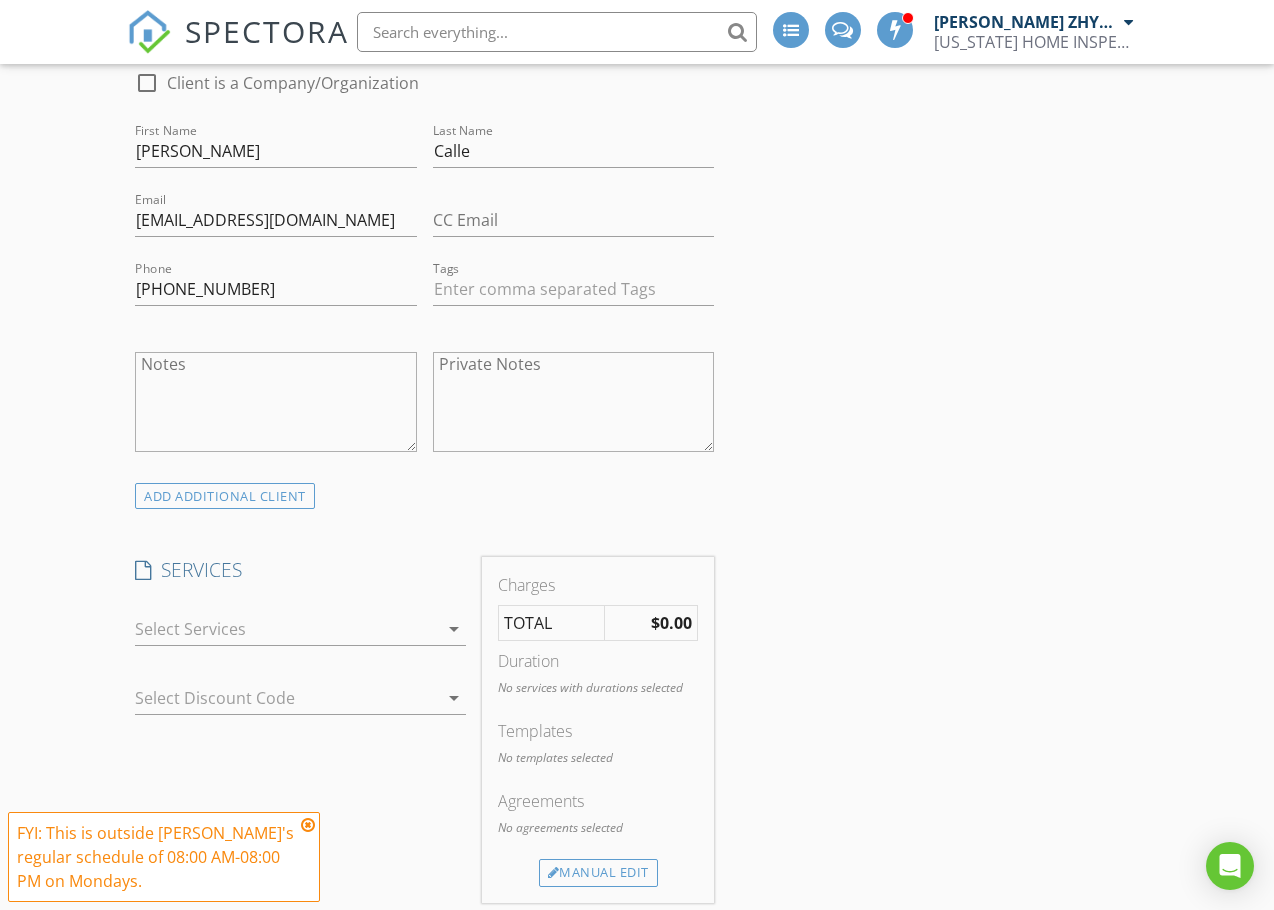 scroll, scrollTop: 1333, scrollLeft: 0, axis: vertical 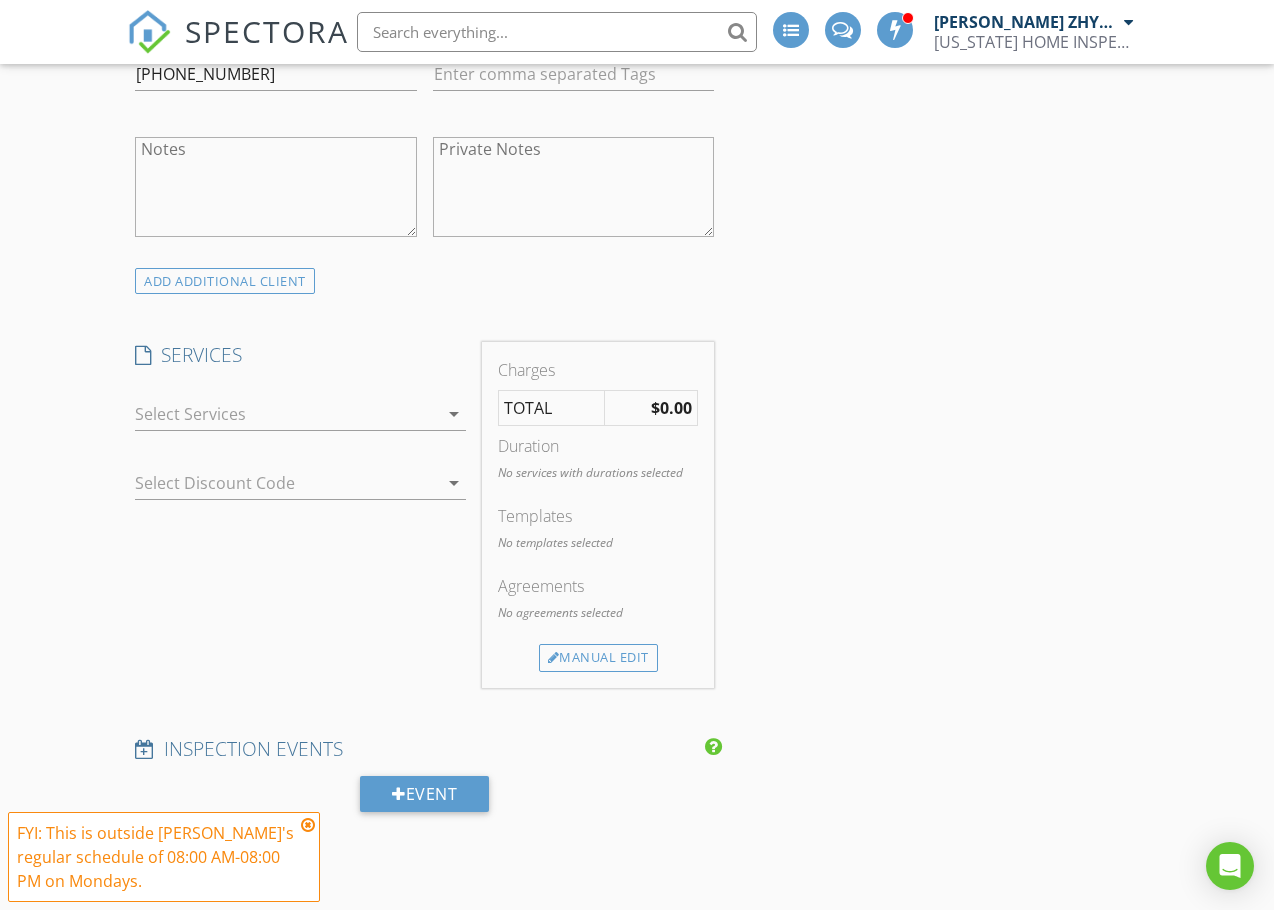 click at bounding box center (286, 414) 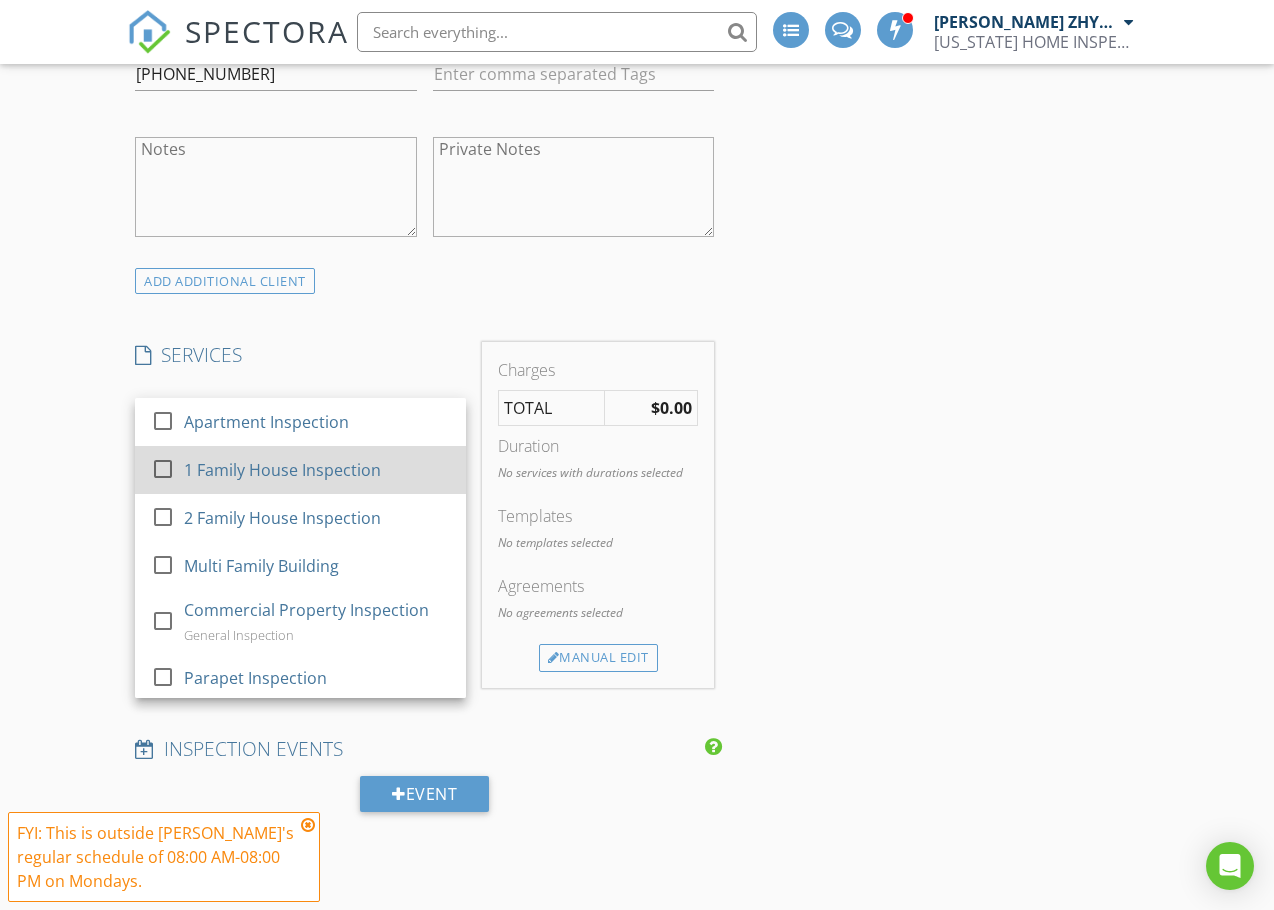 click at bounding box center (163, 469) 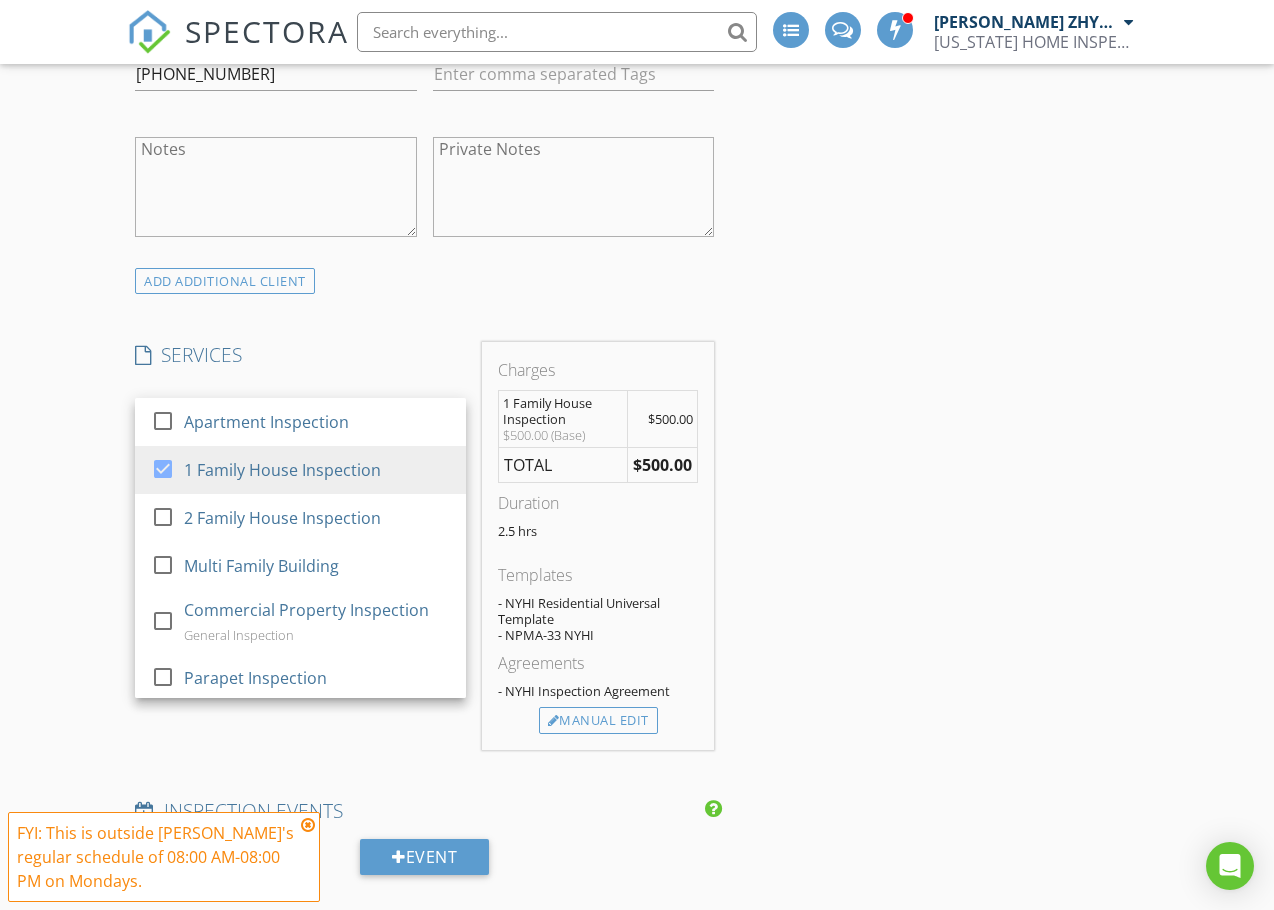 click on "INSPECTOR(S)
check_box_outline_blank   Dimitry ZHYGIR     check_box   Akon Zhen   PRIMARY   check_box_outline_blank   Hud Malik     Akon Zhen arrow_drop_down   check_box_outline_blank Akon Zhen specifically requested
Date/Time
07/14/2025 6:00 PM
Location
Address Search       Address 101-12 93rd St   Unit   City JAMAICA   State NY   Zip 11416   County Queens     Square Feet 1548   Year Built 1930   Foundation arrow_drop_down     Akon Zhen     5.4 miles     (15 minutes)
client
check_box Enable Client CC email for this inspection   Client Search     check_box_outline_blank Client is a Company/Organization     First Name Patricia   Last Name Calle   Email patyelizacalle@hotmail.com   CC Email   Phone 718-576-4222         Tags         Notes   Private Notes
ADD ADDITIONAL client
check_box_outline_blank" at bounding box center (636, 711) 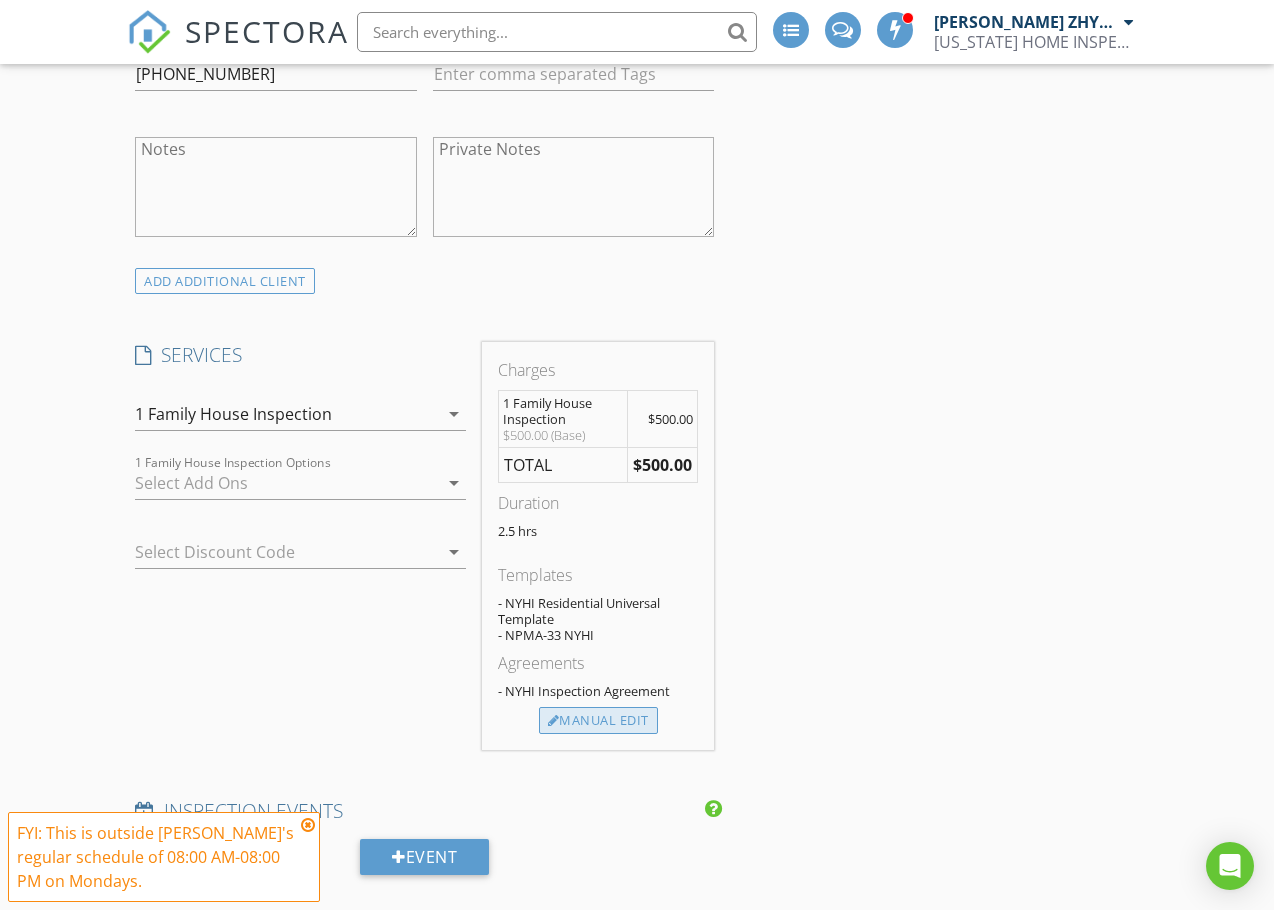 click on "Manual Edit" at bounding box center (598, 721) 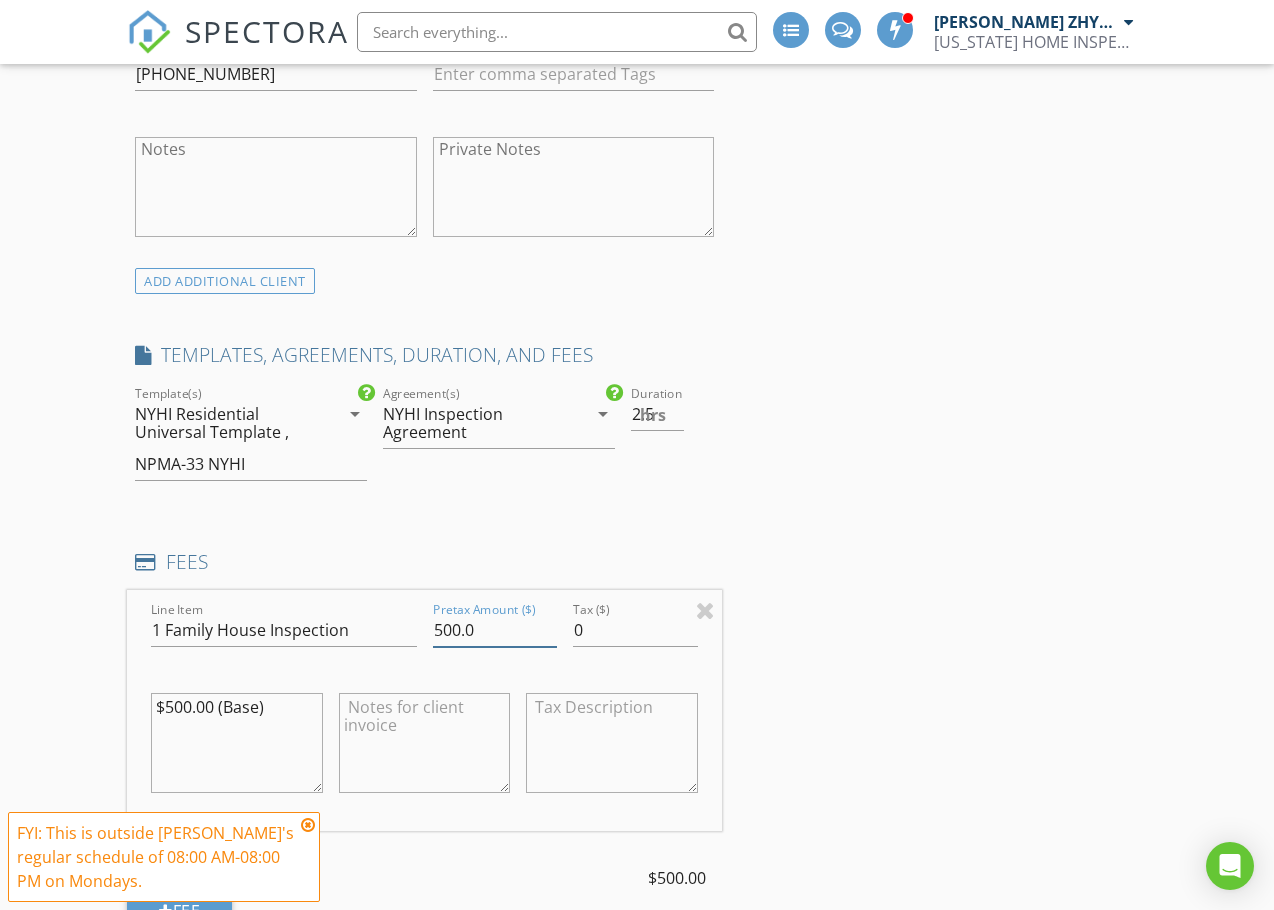 drag, startPoint x: 450, startPoint y: 590, endPoint x: 422, endPoint y: 603, distance: 30.870699 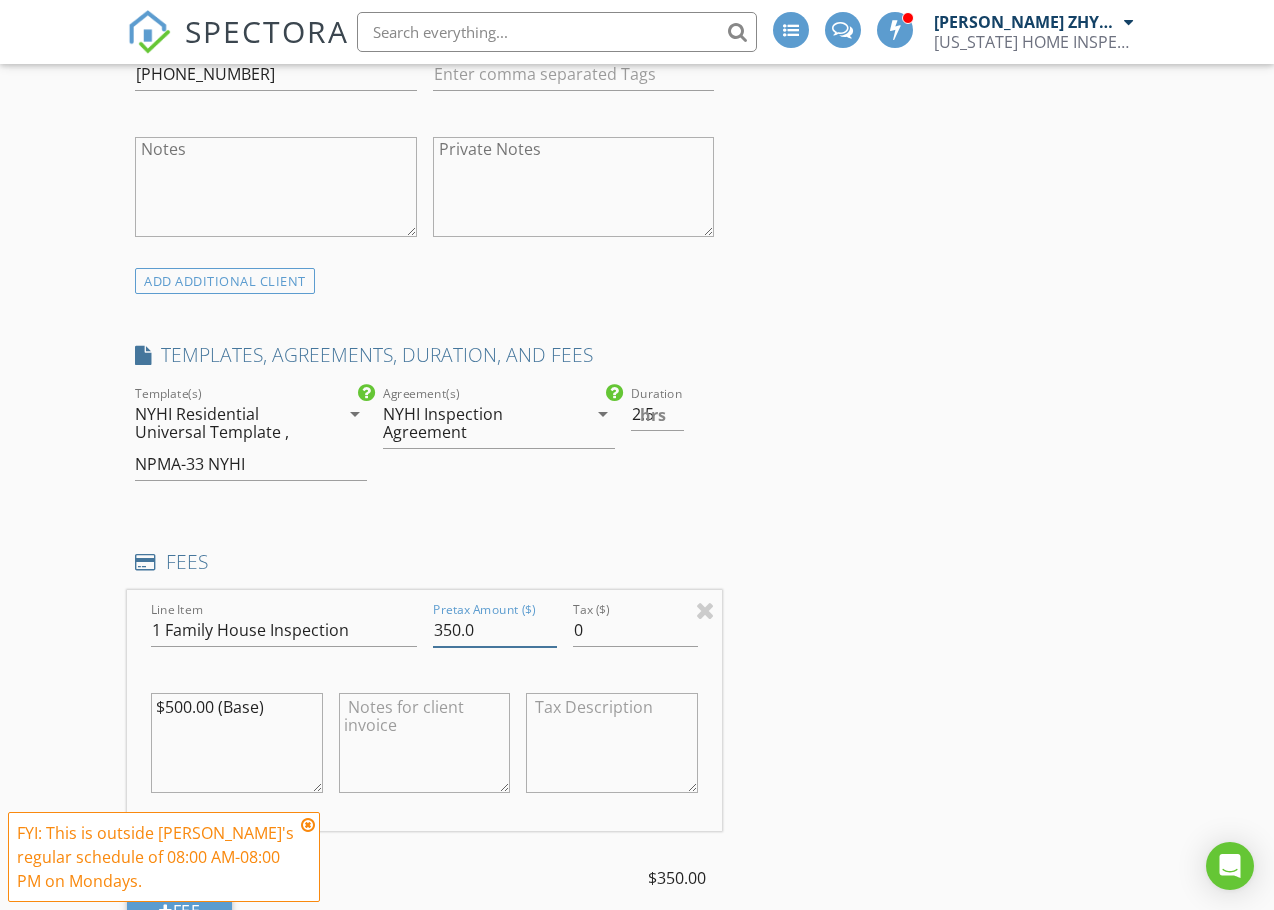 type on "350.0" 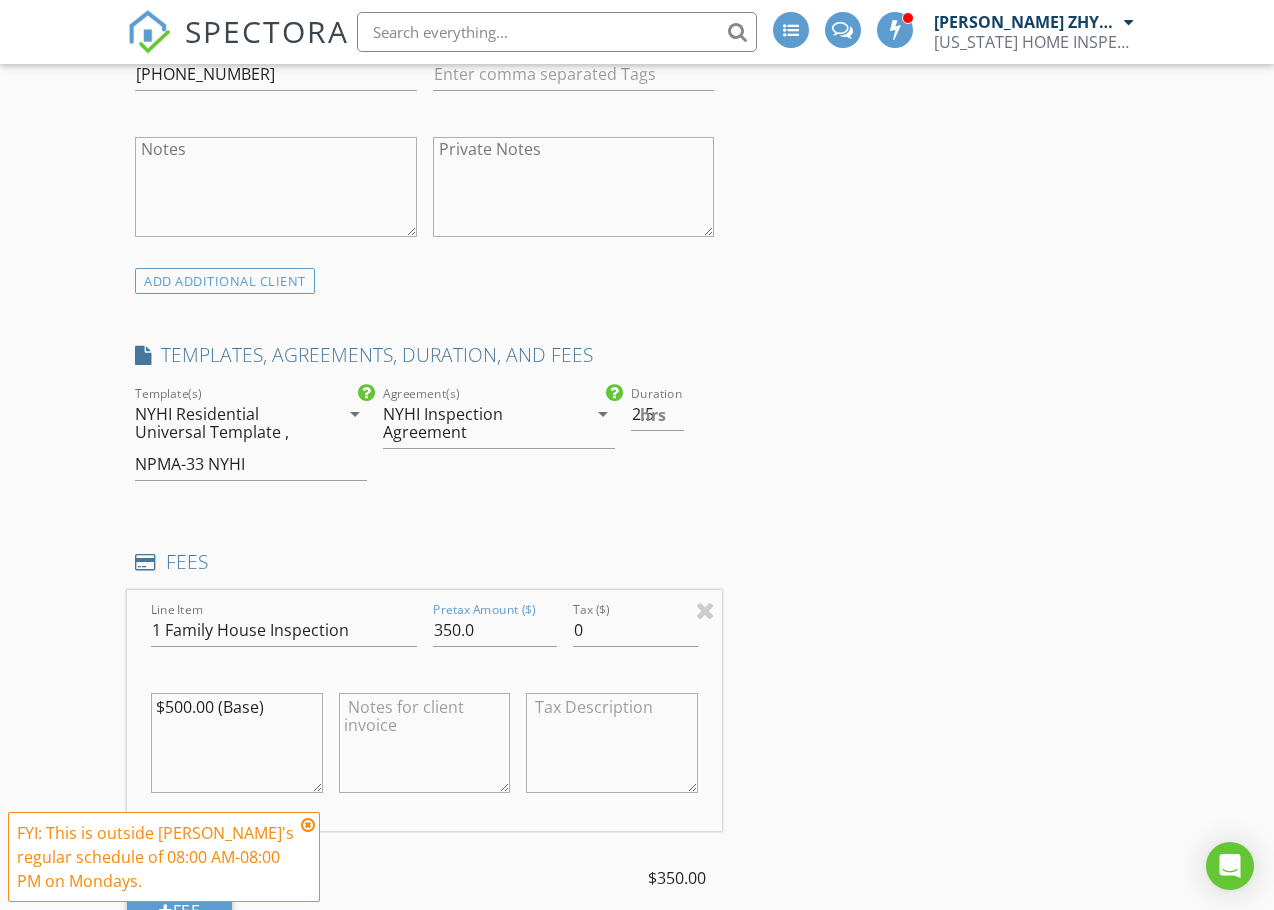 click on "INSPECTOR(S)
check_box_outline_blank   Dimitry ZHYGIR     check_box   Akon Zhen   PRIMARY   check_box_outline_blank   Hud Malik     Akon Zhen arrow_drop_down   check_box_outline_blank Akon Zhen specifically requested
Date/Time
07/14/2025 6:00 PM
Location
Address Search       Address 101-12 93rd St   Unit   City JAMAICA   State NY   Zip 11416   County Queens     Square Feet 1548   Year Built 1930   Foundation arrow_drop_down     Akon Zhen     5.4 miles     (15 minutes)
client
check_box Enable Client CC email for this inspection   Client Search     check_box_outline_blank Client is a Company/Organization     First Name Patricia   Last Name Calle   Email patyelizacalle@hotmail.com   CC Email   Phone 718-576-4222         Tags         Notes   Private Notes
ADD ADDITIONAL client
SERVICES" at bounding box center [424, 756] 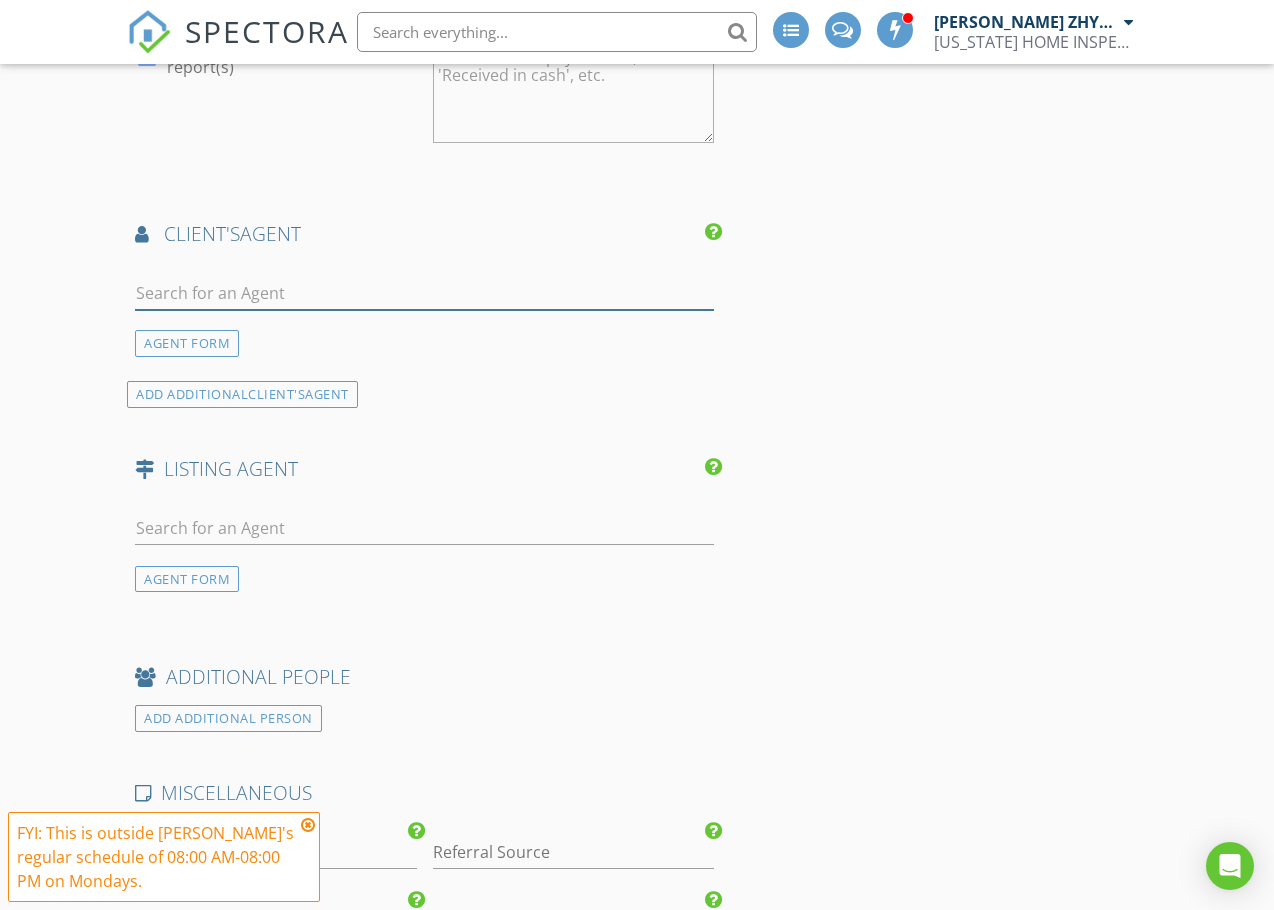 click at bounding box center (424, 293) 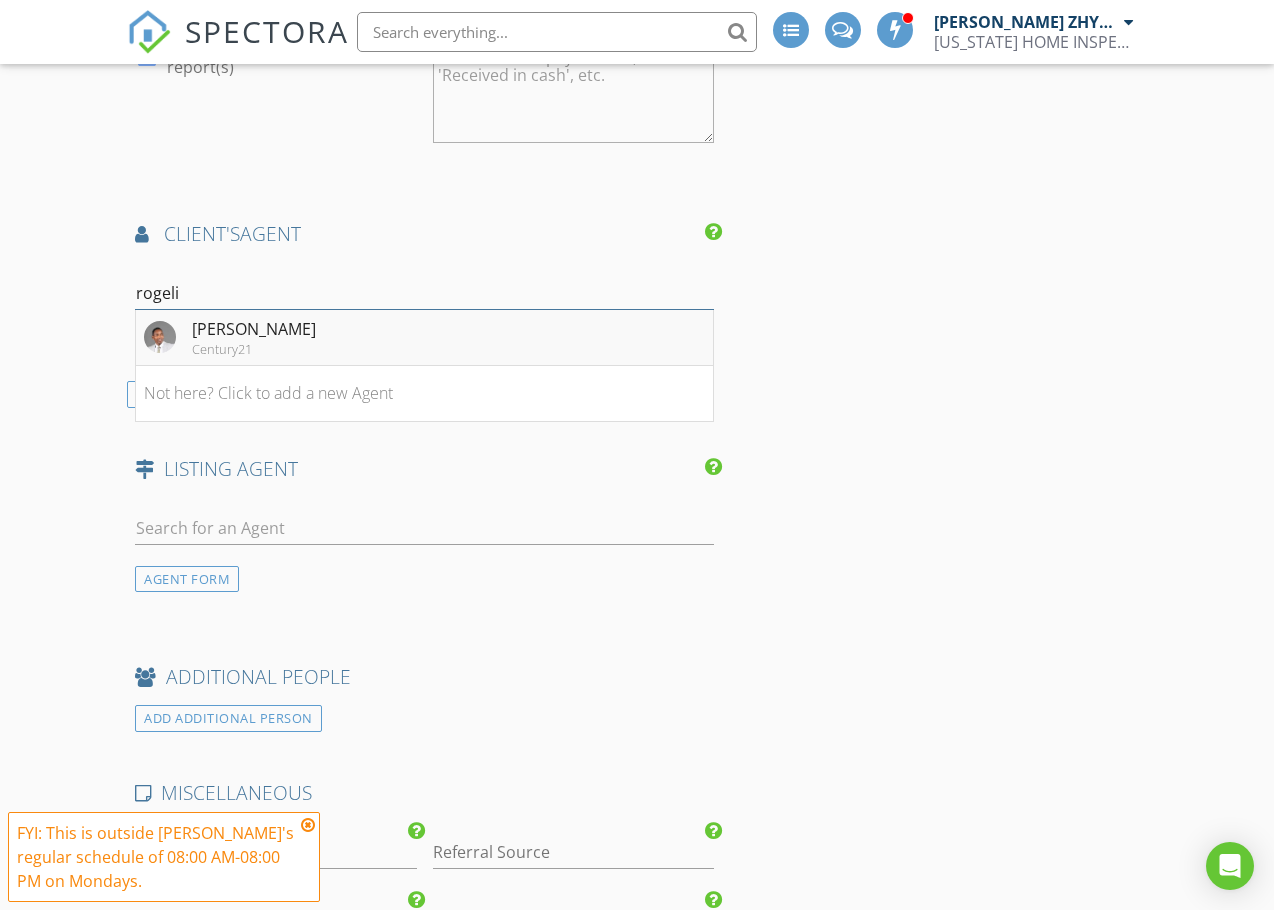 type on "rogeli" 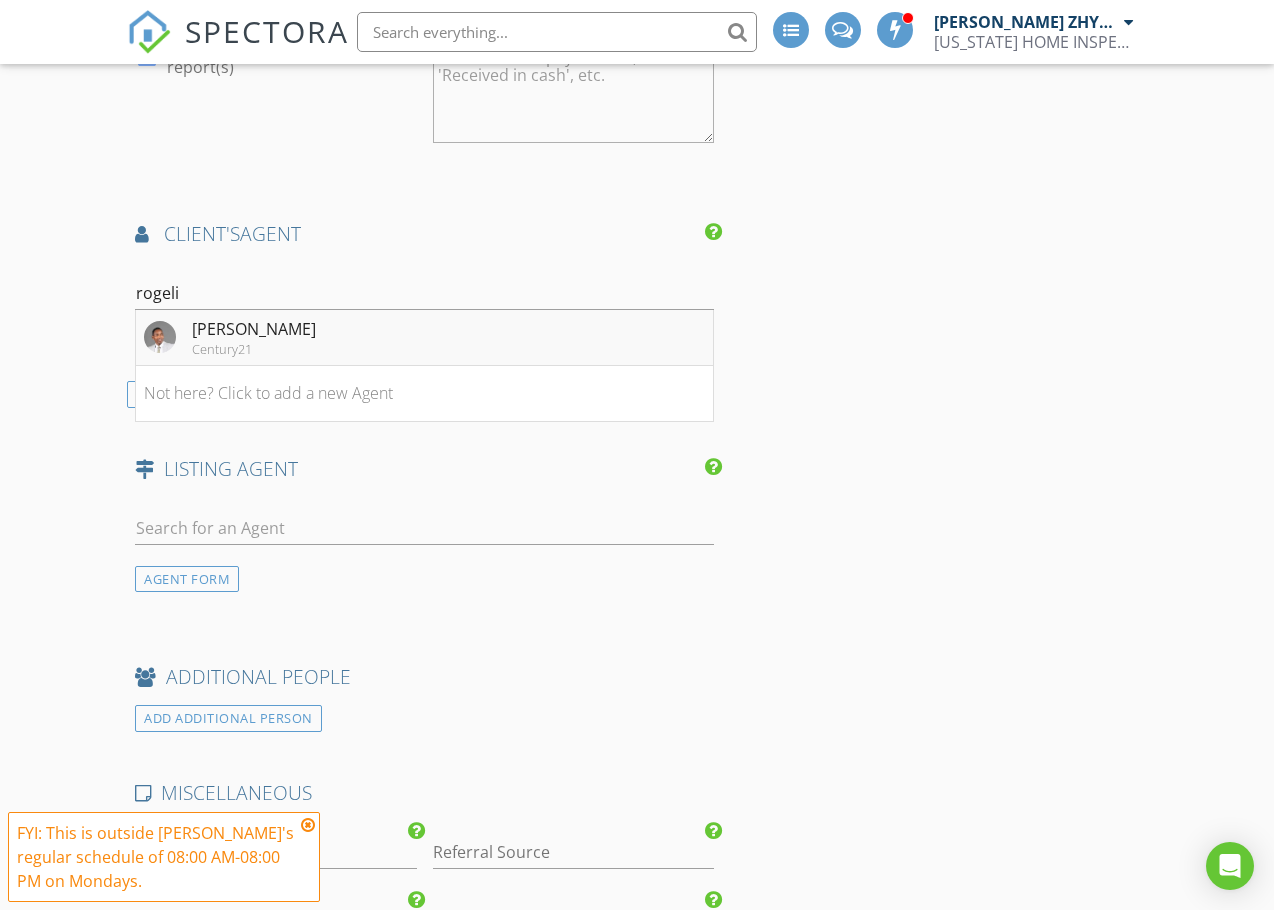 click on "Rogelio Nelson
Century21" at bounding box center [230, 337] 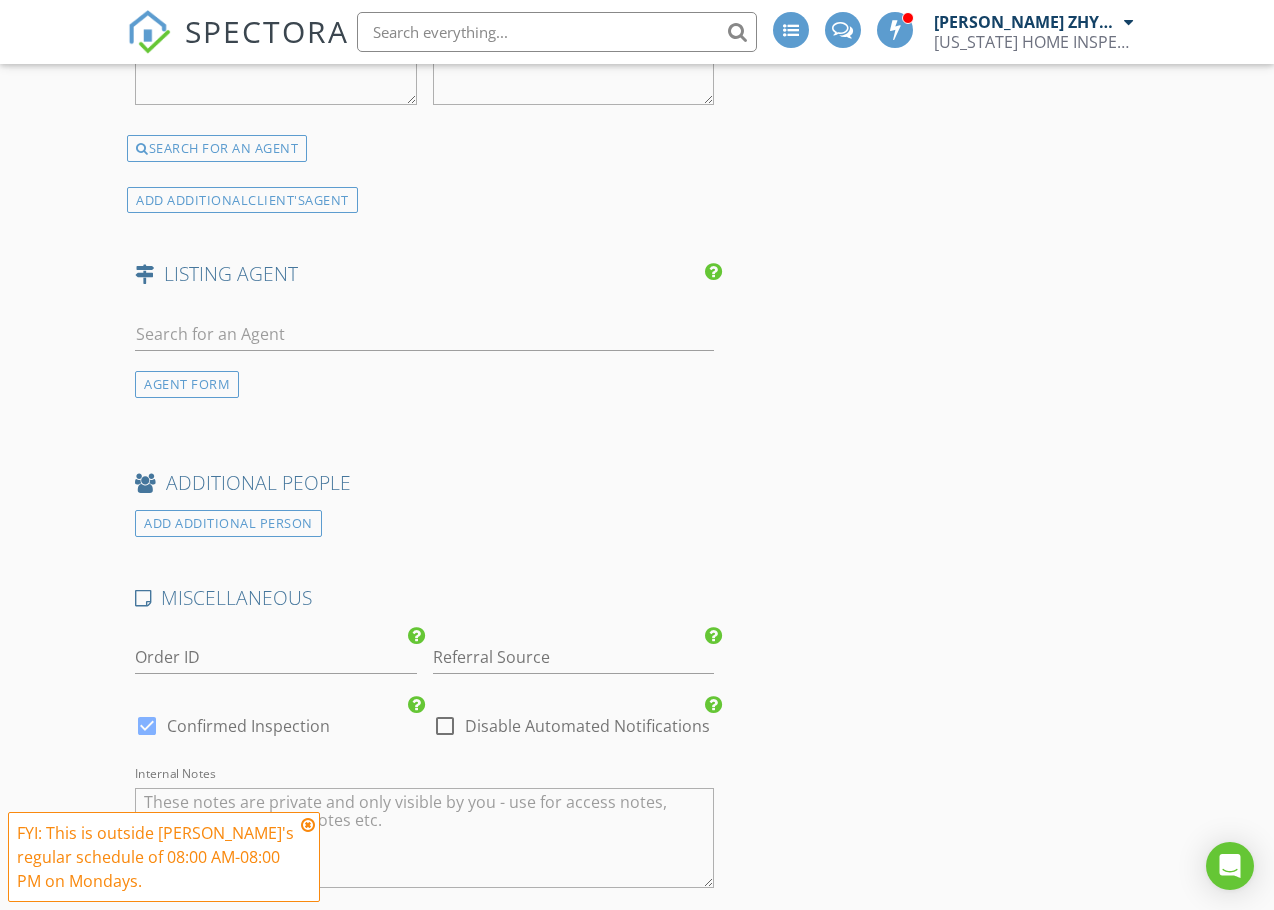 scroll, scrollTop: 3167, scrollLeft: 0, axis: vertical 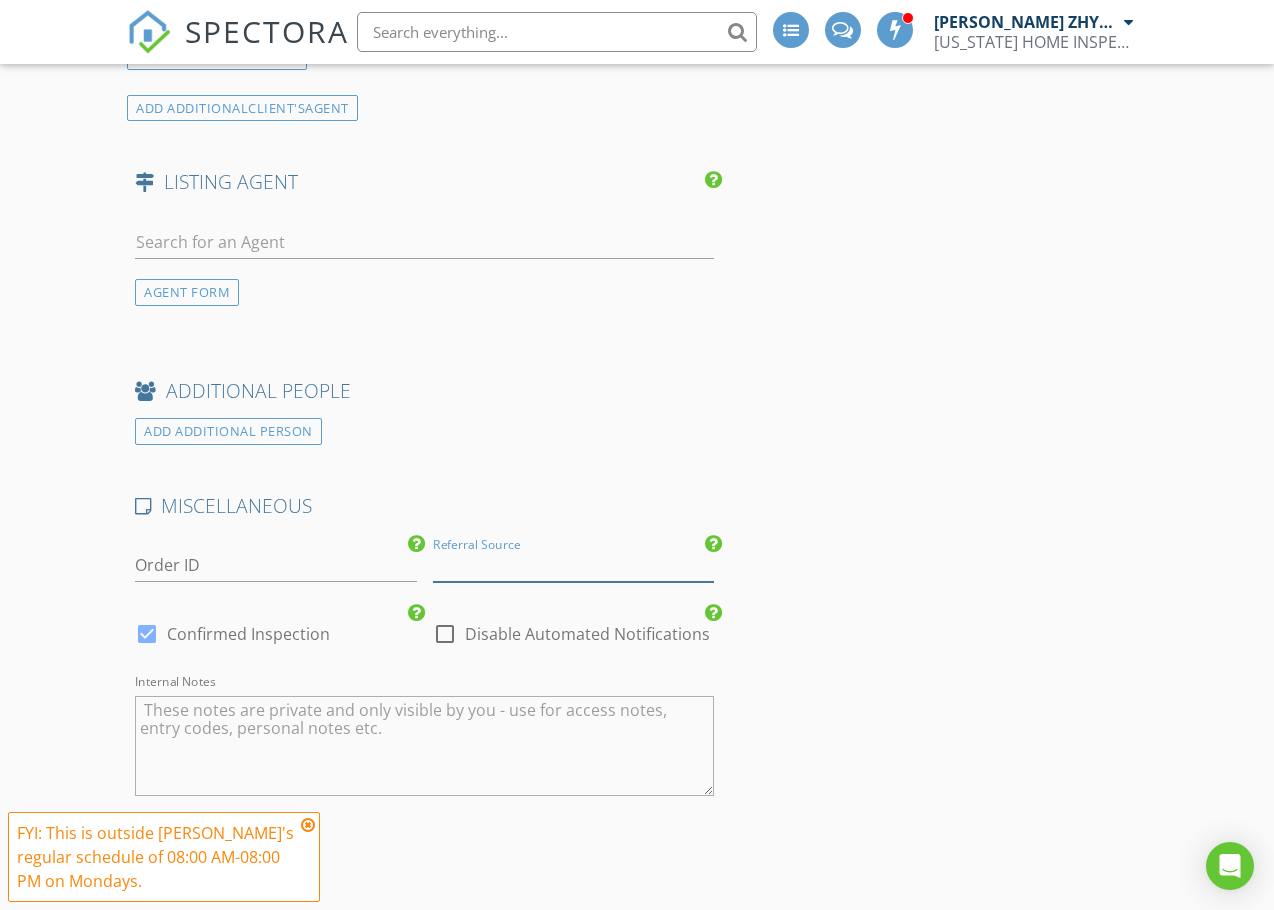 click at bounding box center (573, 565) 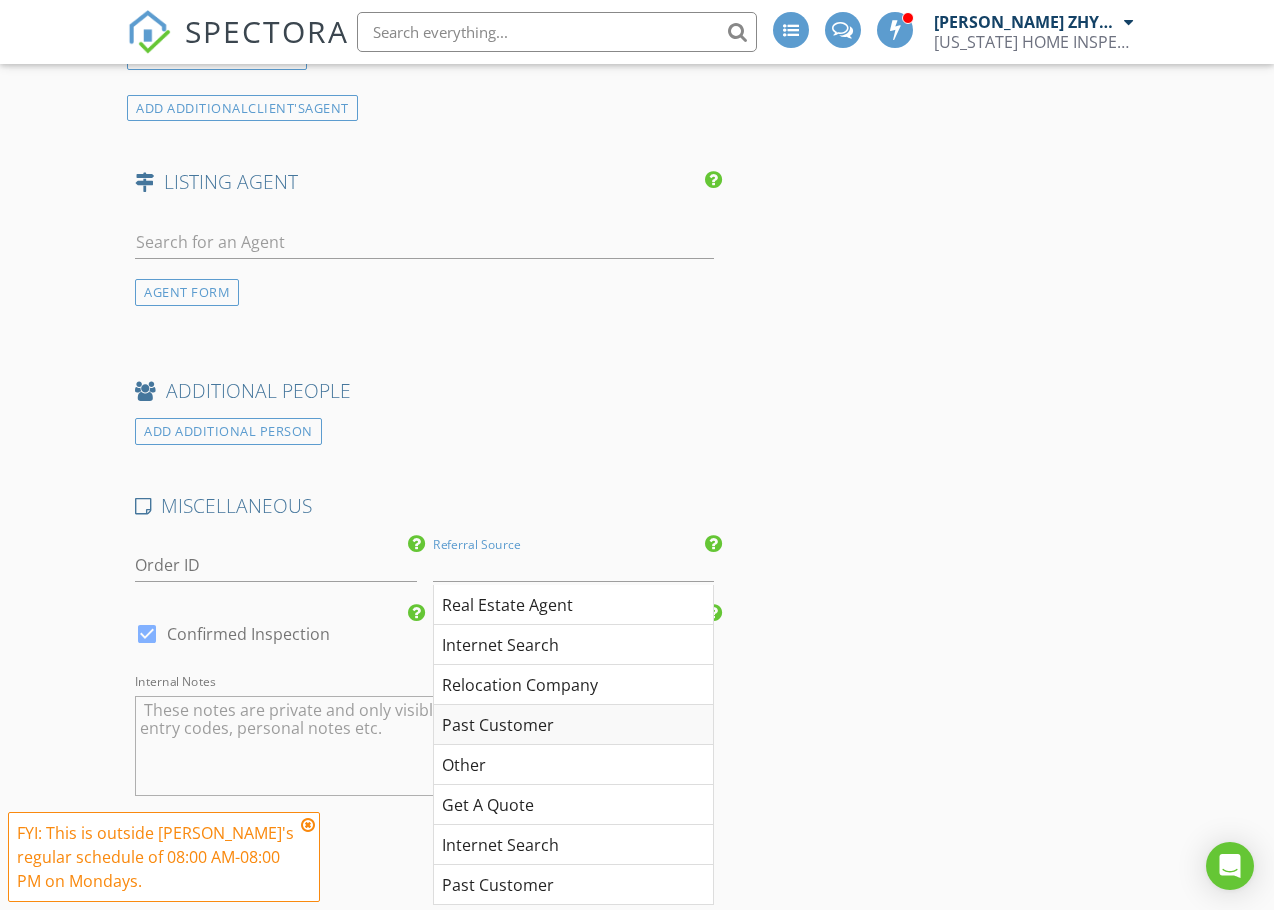 click on "Past Customer" at bounding box center [573, 725] 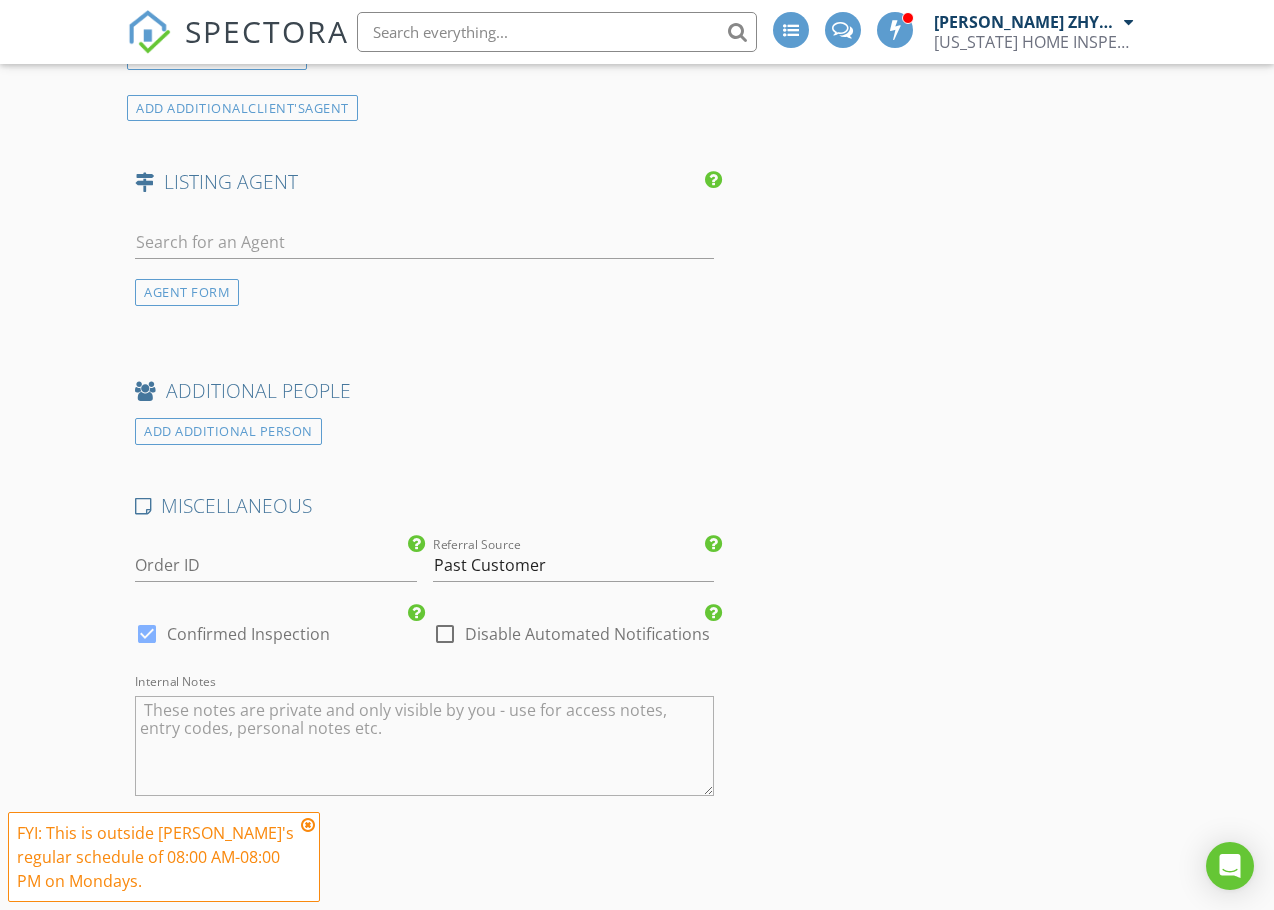click on "INSPECTOR(S)
check_box_outline_blank   Dimitry ZHYGIR     check_box   Akon Zhen   PRIMARY   check_box_outline_blank   Hud Malik     Akon Zhen arrow_drop_down   check_box_outline_blank Akon Zhen specifically requested
Date/Time
07/14/2025 6:00 PM
Location
Address Search       Address 101-12 93rd St   Unit   City JAMAICA   State NY   Zip 11416   County Queens     Square Feet 1548   Year Built 1930   Foundation arrow_drop_down     Akon Zhen     5.4 miles     (15 minutes)
client
check_box Enable Client CC email for this inspection   Client Search     check_box_outline_blank Client is a Company/Organization     First Name Patricia   Last Name Calle   Email patyelizacalle@hotmail.com   CC Email   Phone 718-576-4222         Tags         Notes   Private Notes
ADD ADDITIONAL client
check_box_outline_blank" at bounding box center [636, -829] 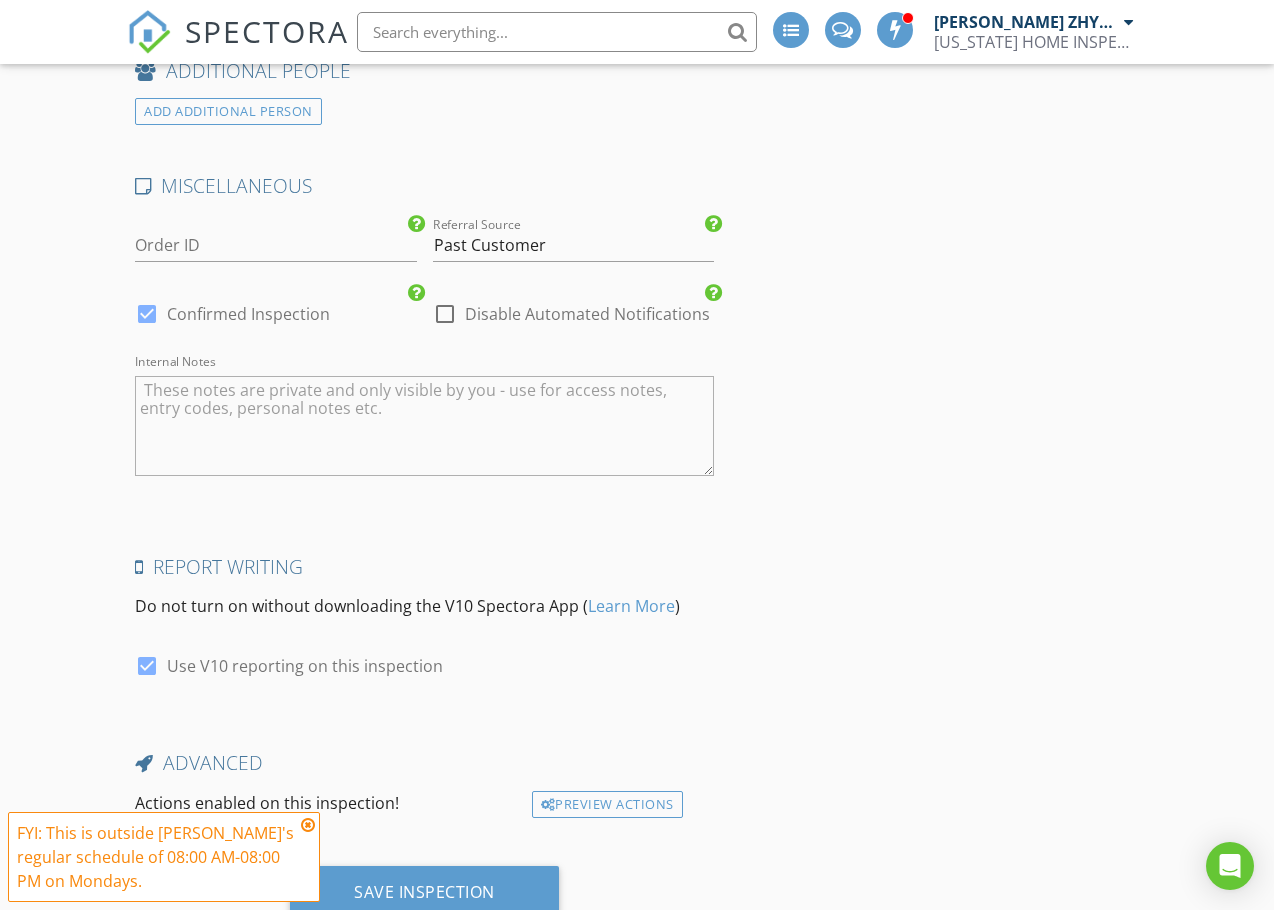 scroll, scrollTop: 3524, scrollLeft: 0, axis: vertical 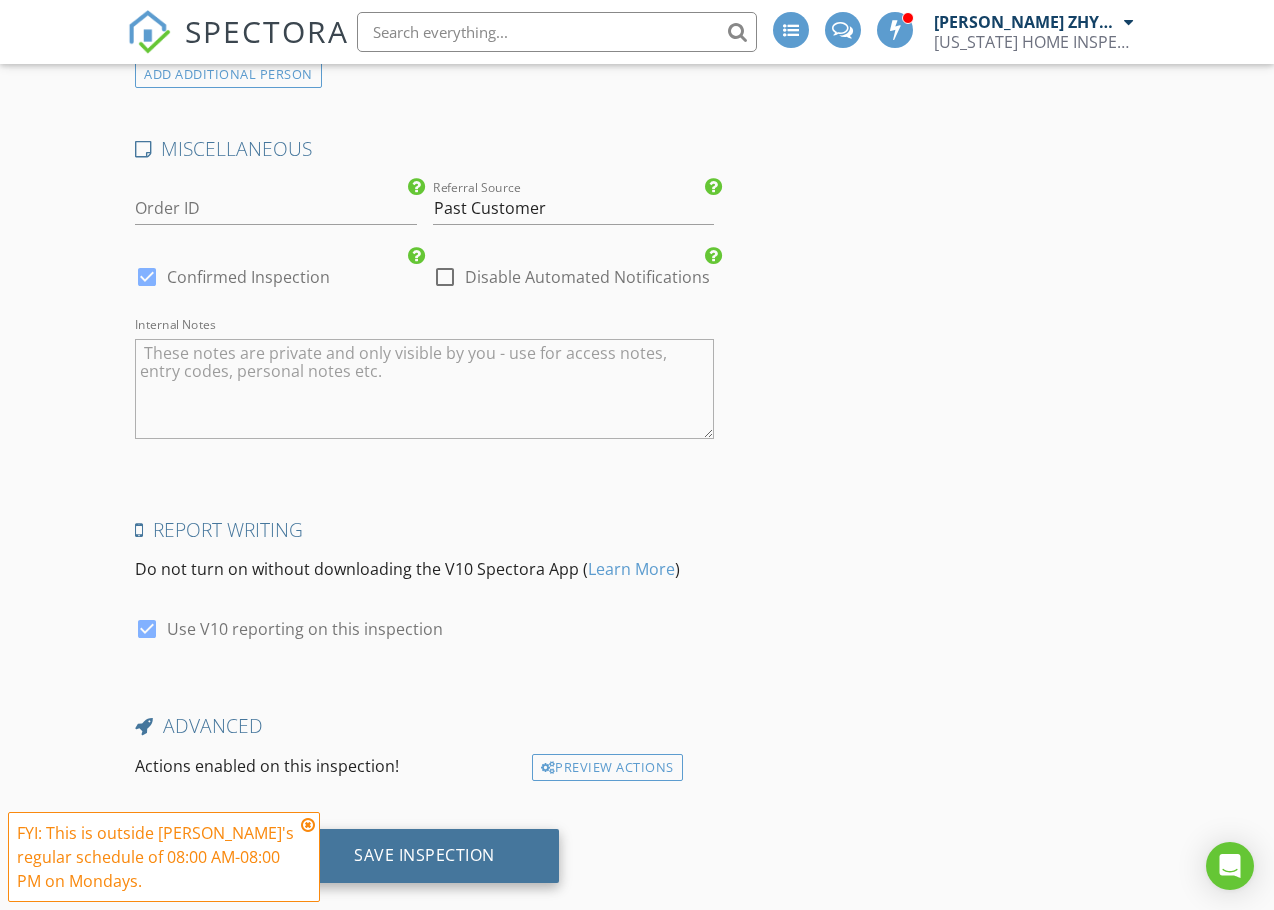 click on "Save Inspection" at bounding box center [424, 855] 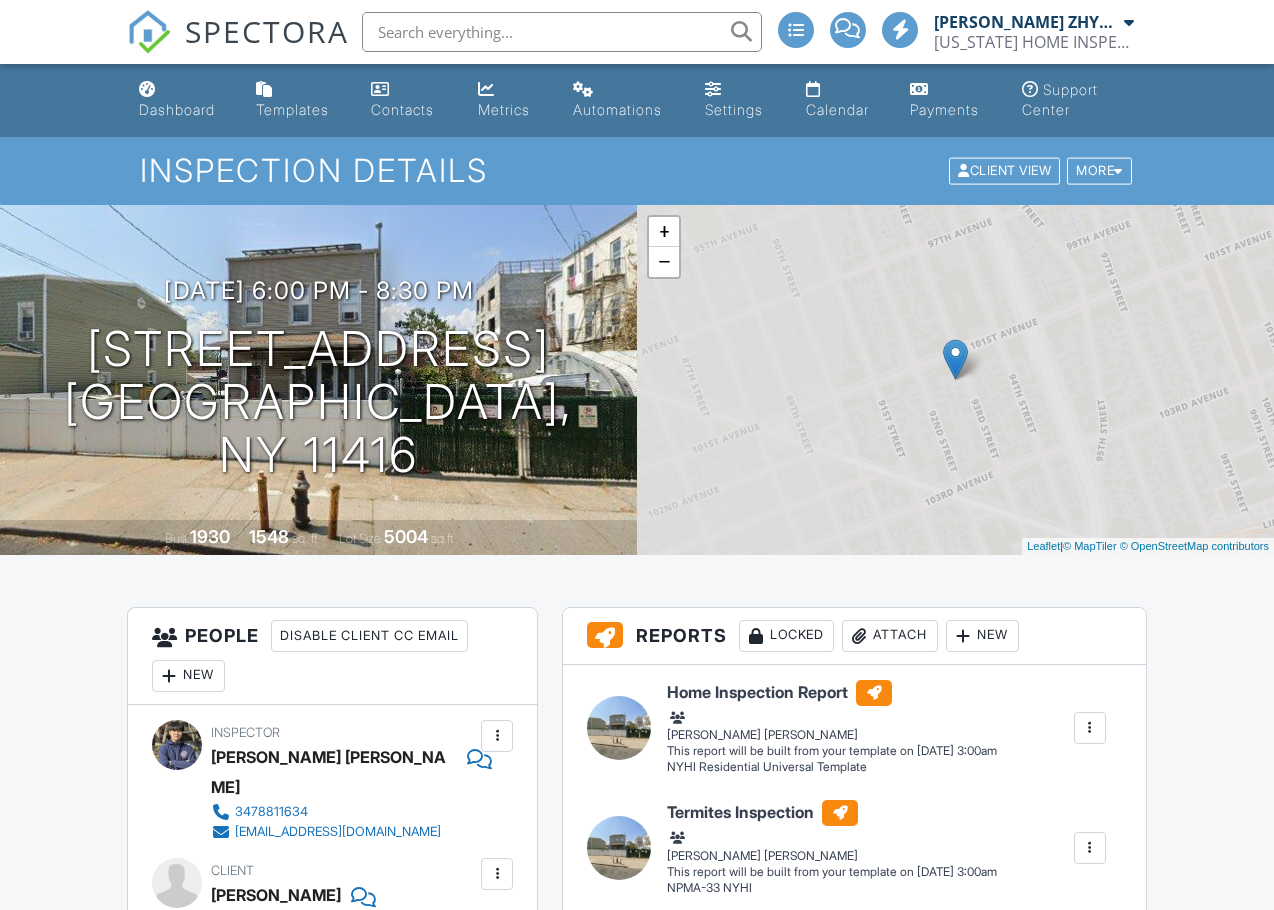 scroll, scrollTop: 0, scrollLeft: 0, axis: both 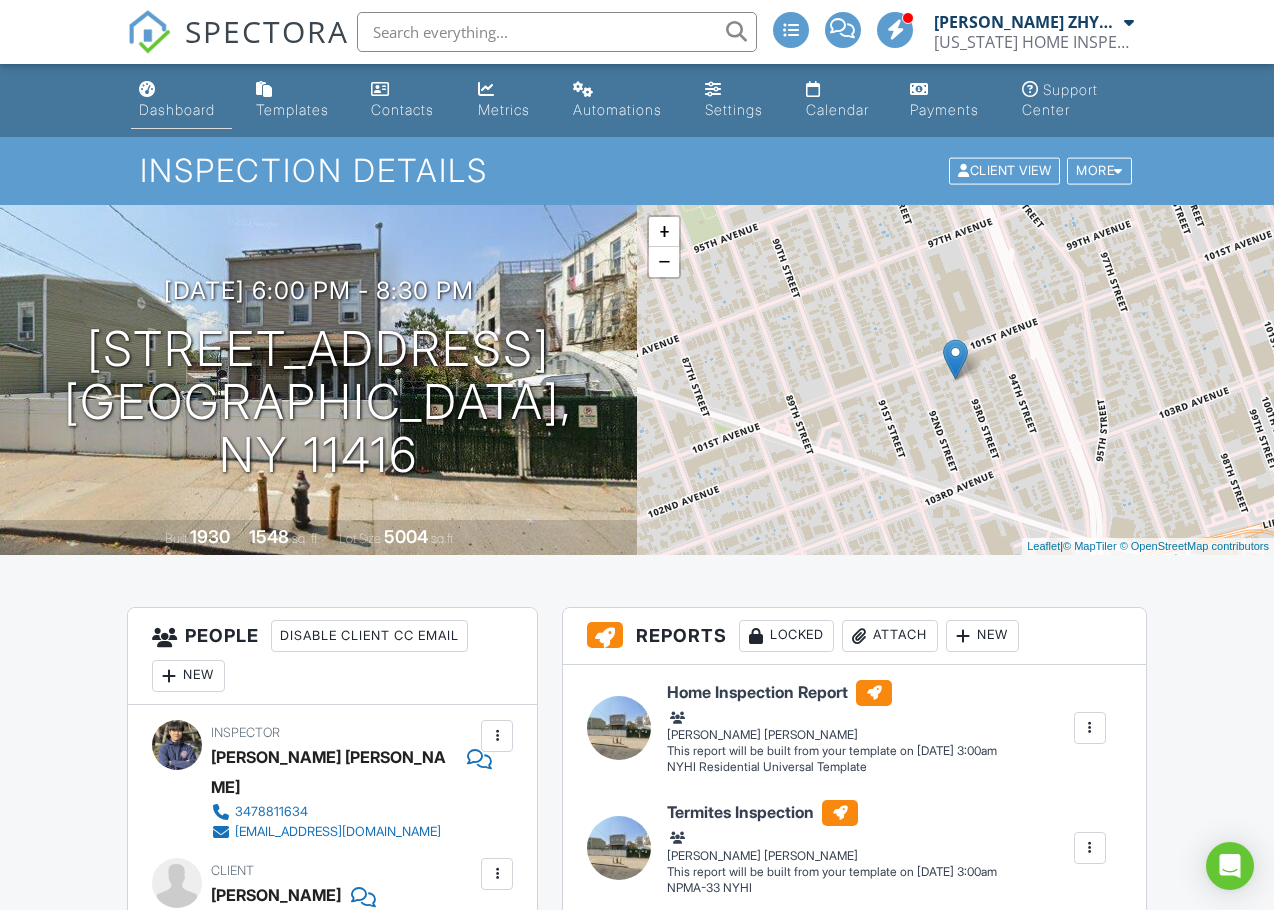 click on "Dashboard" at bounding box center [181, 100] 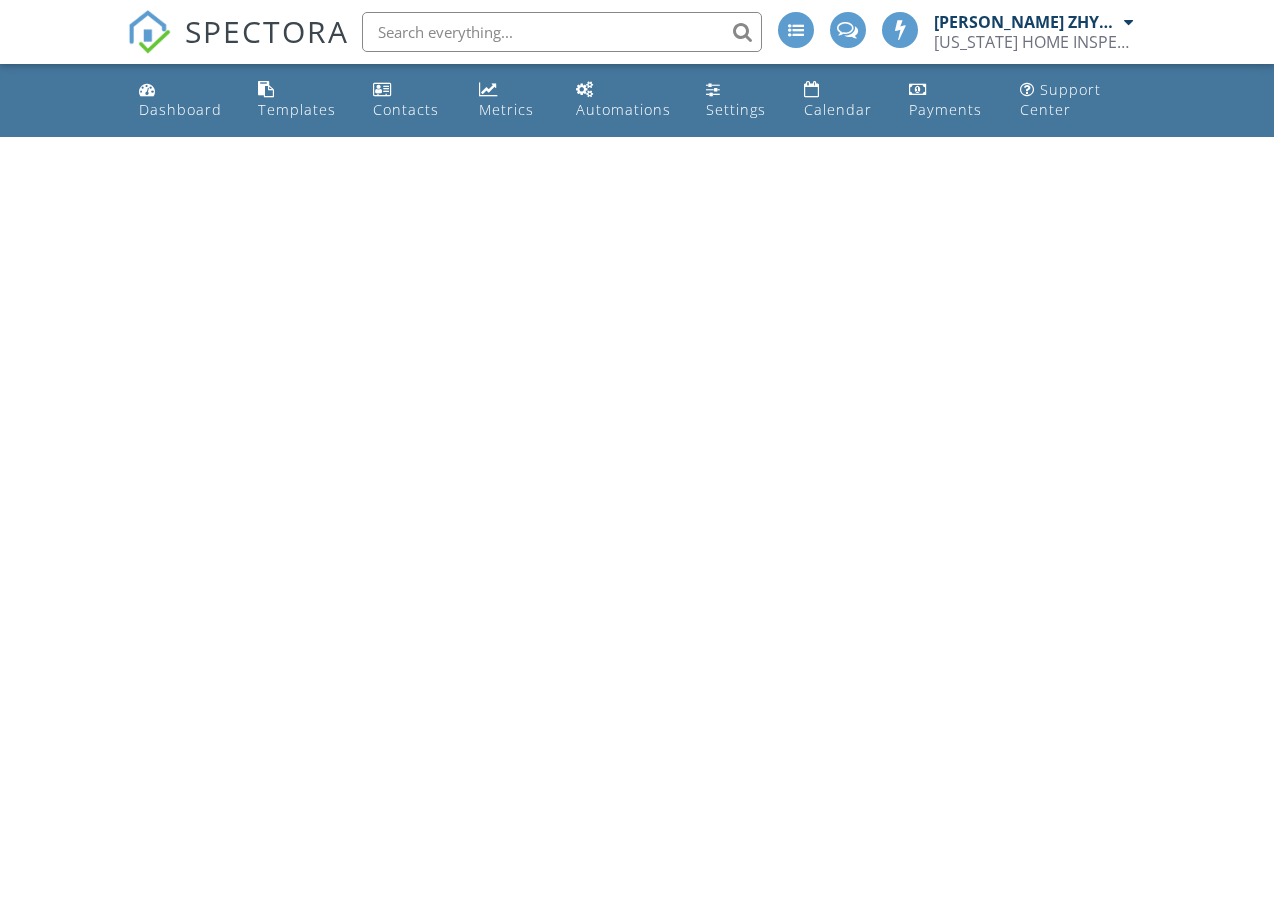 scroll, scrollTop: 0, scrollLeft: 0, axis: both 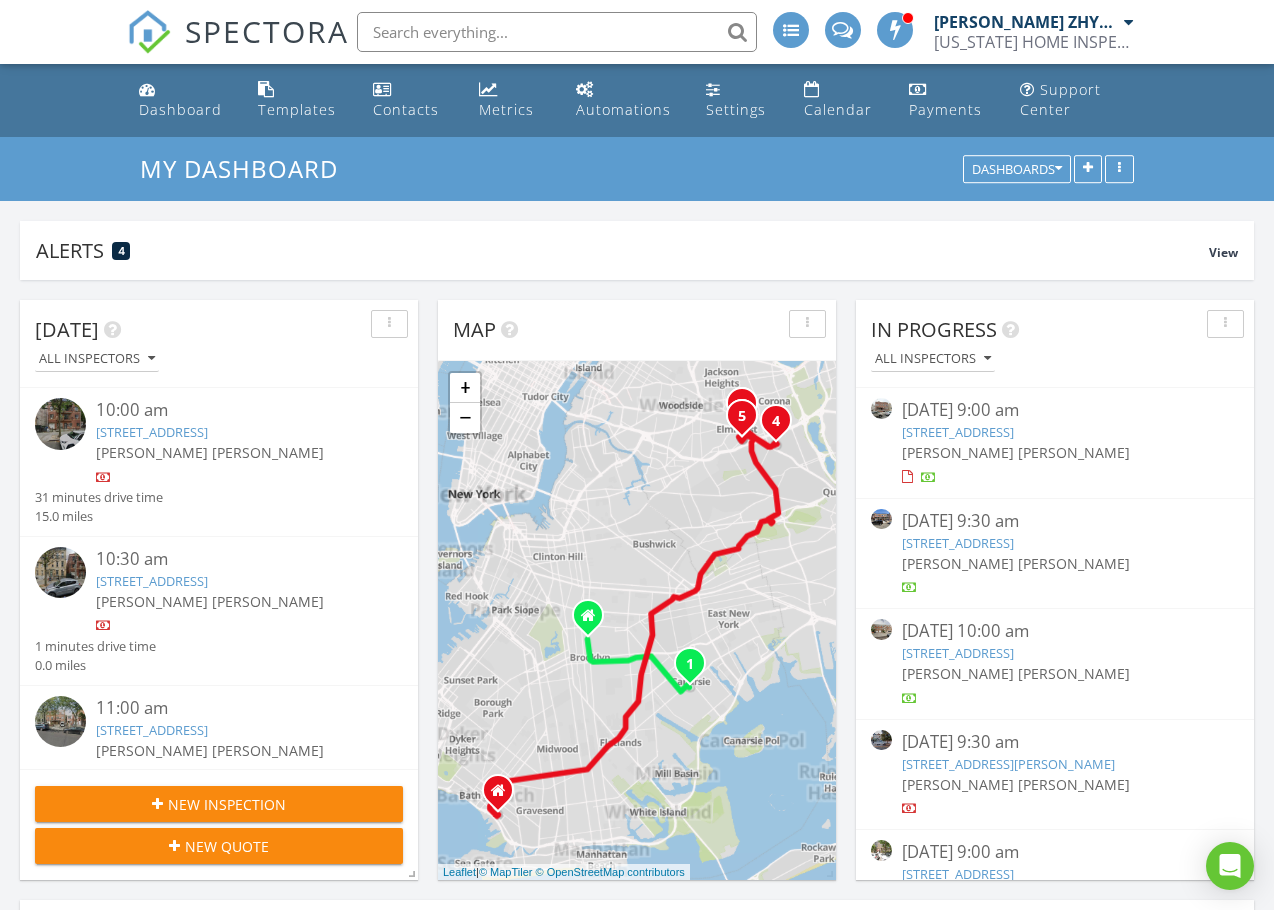 click on "[DATE]
All Inspectors
10:00 am
[STREET_ADDRESS]
[PERSON_NAME] [PERSON_NAME]
31 minutes drive time   15.0 miles       10:30 am
[STREET_ADDRESS]
[PERSON_NAME] [PERSON_NAME]
1 minutes drive time   0.0 miles       11:00 am
[STREET_ADDRESS]
[PERSON_NAME] [PERSON_NAME]
3 minutes drive time   0.6 miles       12:00 pm
[STREET_ADDRESS]
[PERSON_NAME]
12 minutes drive time   3.7 miles       1:30 pm
97-[STREET_ADDRESS][PERSON_NAME]
[PERSON_NAME] [PERSON_NAME]
4 minutes drive time   1.1 miles       11:30 pm
[STREET_ADDRESS]
[PERSON_NAME] [PERSON_NAME]" at bounding box center [637, 1190] 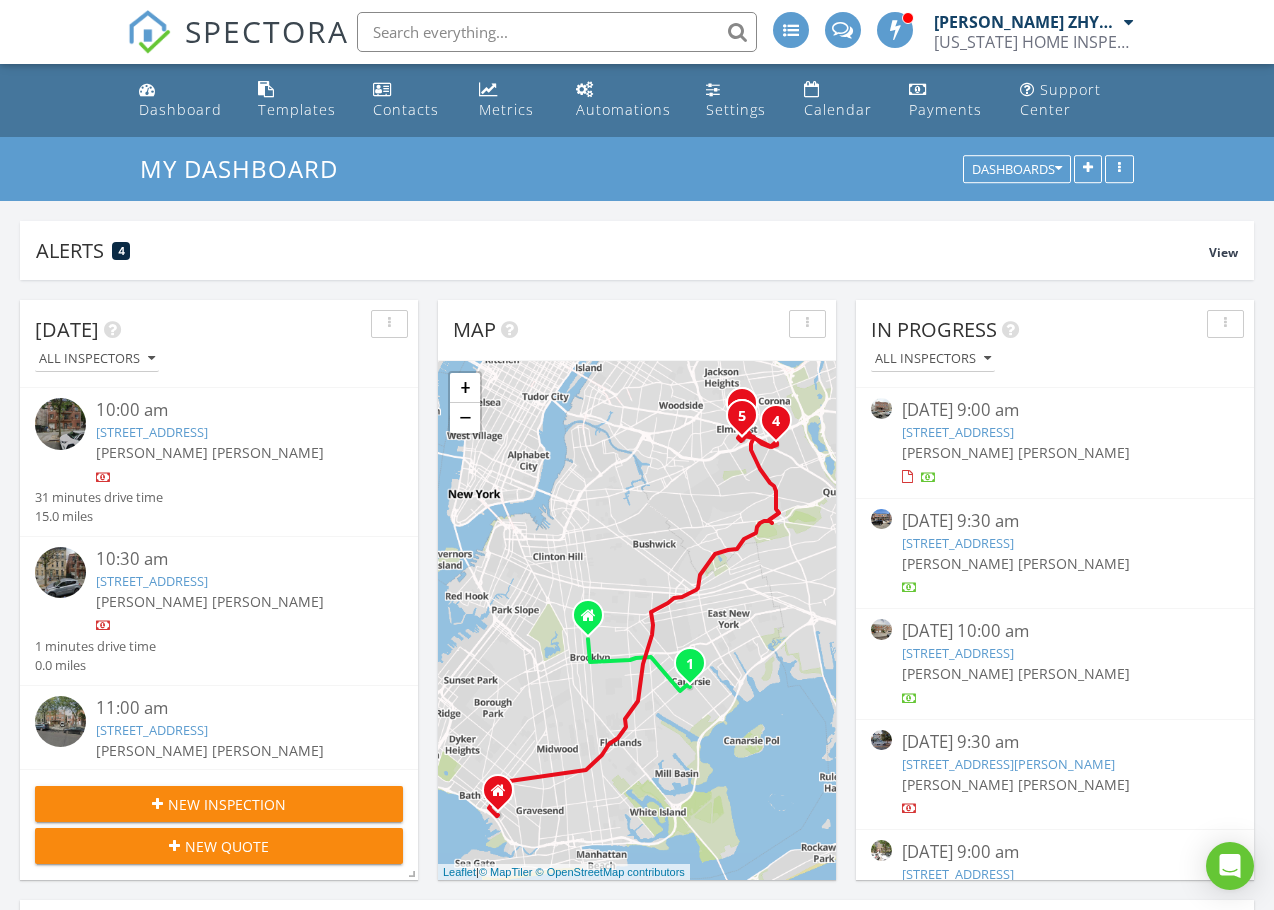 click on "[DATE]
All Inspectors
10:00 am
[STREET_ADDRESS]
[PERSON_NAME] [PERSON_NAME]
31 minutes drive time   15.0 miles       10:30 am
[STREET_ADDRESS]
[PERSON_NAME] [PERSON_NAME]
1 minutes drive time   0.0 miles       11:00 am
[STREET_ADDRESS]
[PERSON_NAME] [PERSON_NAME]
3 minutes drive time   0.6 miles       12:00 pm
[STREET_ADDRESS]
[PERSON_NAME]
12 minutes drive time   3.7 miles       1:30 pm
97-[STREET_ADDRESS][PERSON_NAME]
[PERSON_NAME] [PERSON_NAME]
4 minutes drive time   1.1 miles       11:30 pm
[STREET_ADDRESS]
[PERSON_NAME] [PERSON_NAME]" at bounding box center [637, 1190] 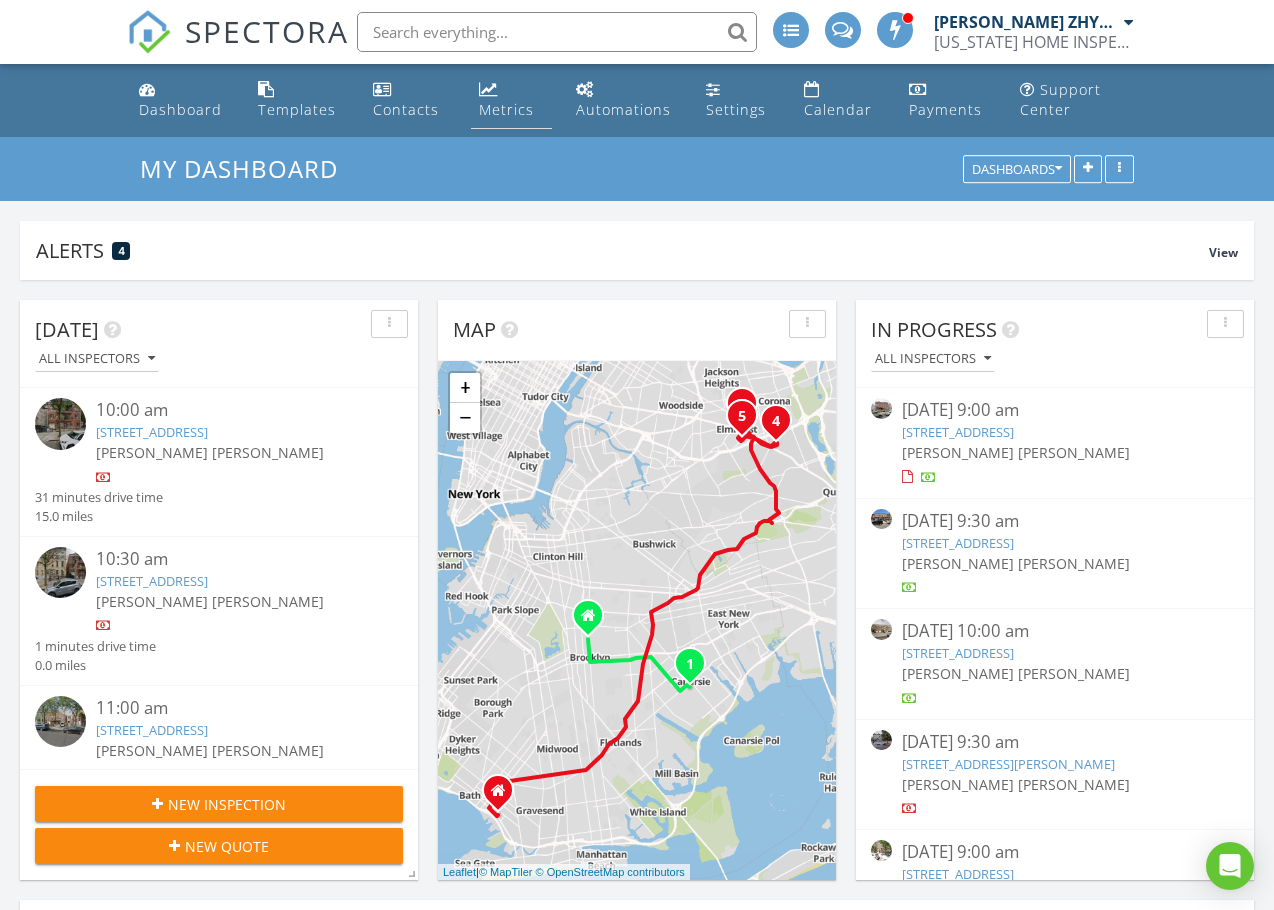 click on "Metrics" at bounding box center [511, 100] 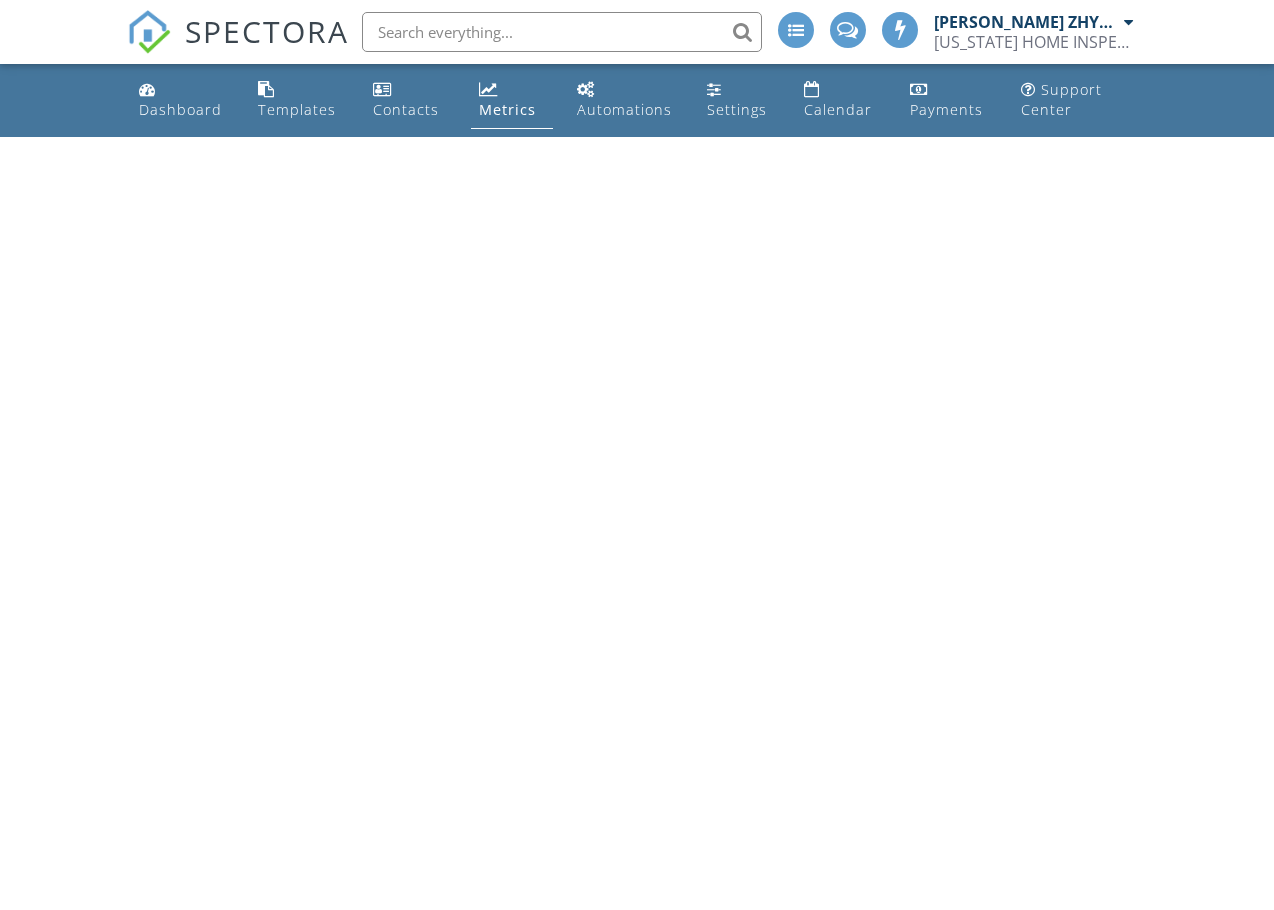 scroll, scrollTop: 0, scrollLeft: 0, axis: both 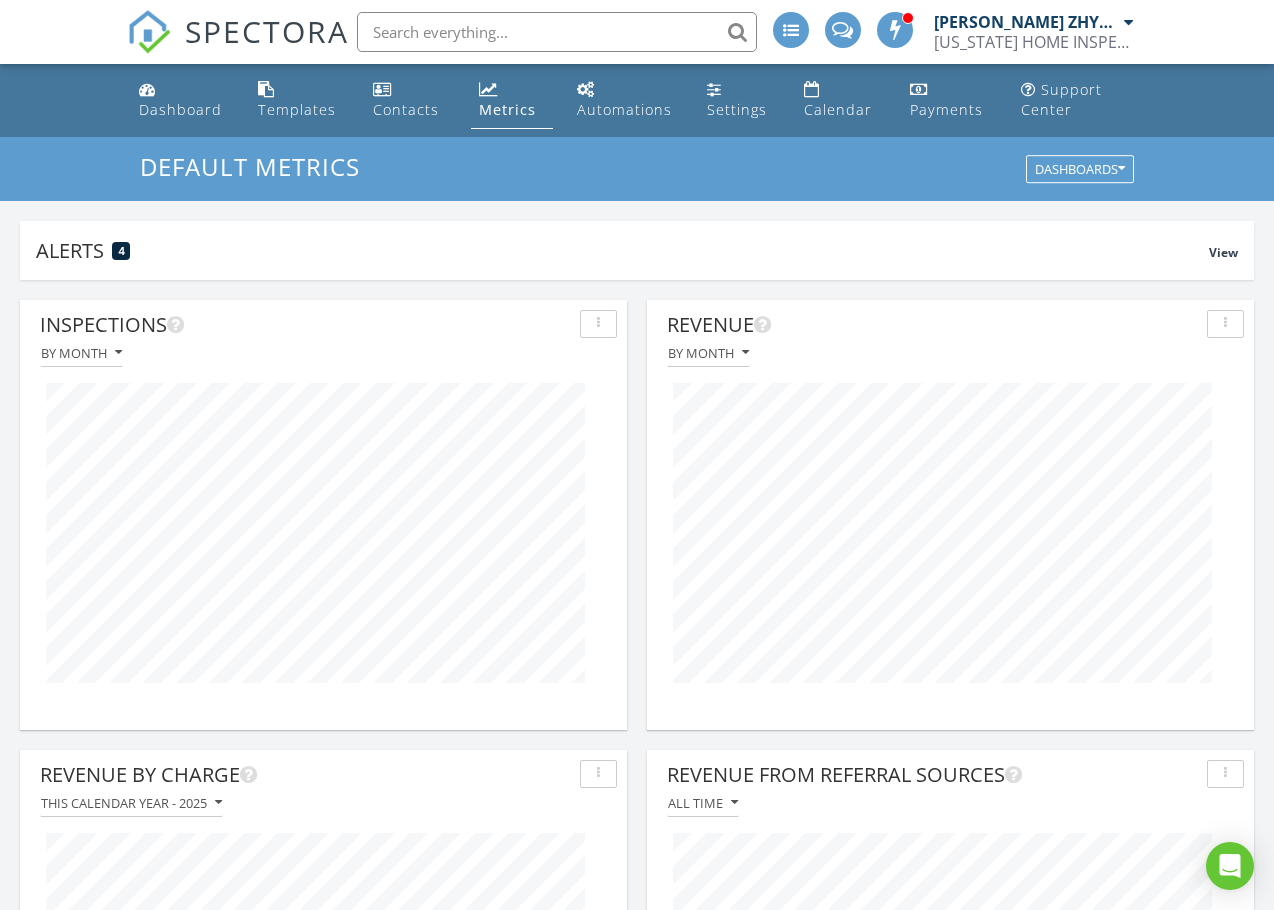 click on "Inspections
By month
Revenue
By month
Revenue By Charge
This calendar year - 2025
Revenue From Referral Sources
All time
Top Agencies by Revenue
All time
Revenue from Partnership Offers
All time
All time
0
Inspection Locations
Last 7 days
Max = 100
+ − Leaflet  | Tiles © Esri
Online Scheduler Revenue
Last 90 days
Last 90 days
$5,375" at bounding box center (637, 1190) 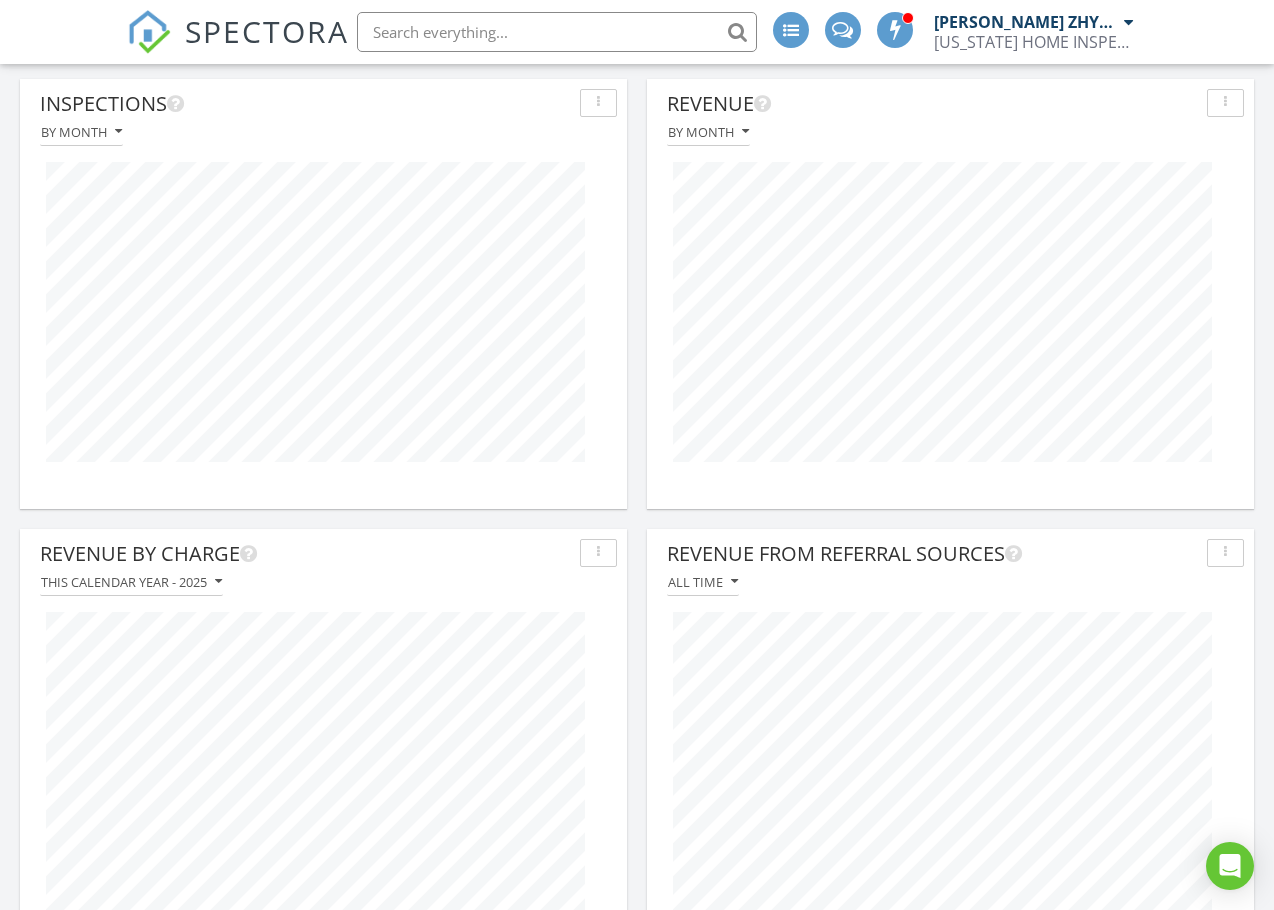 scroll, scrollTop: 23, scrollLeft: 0, axis: vertical 